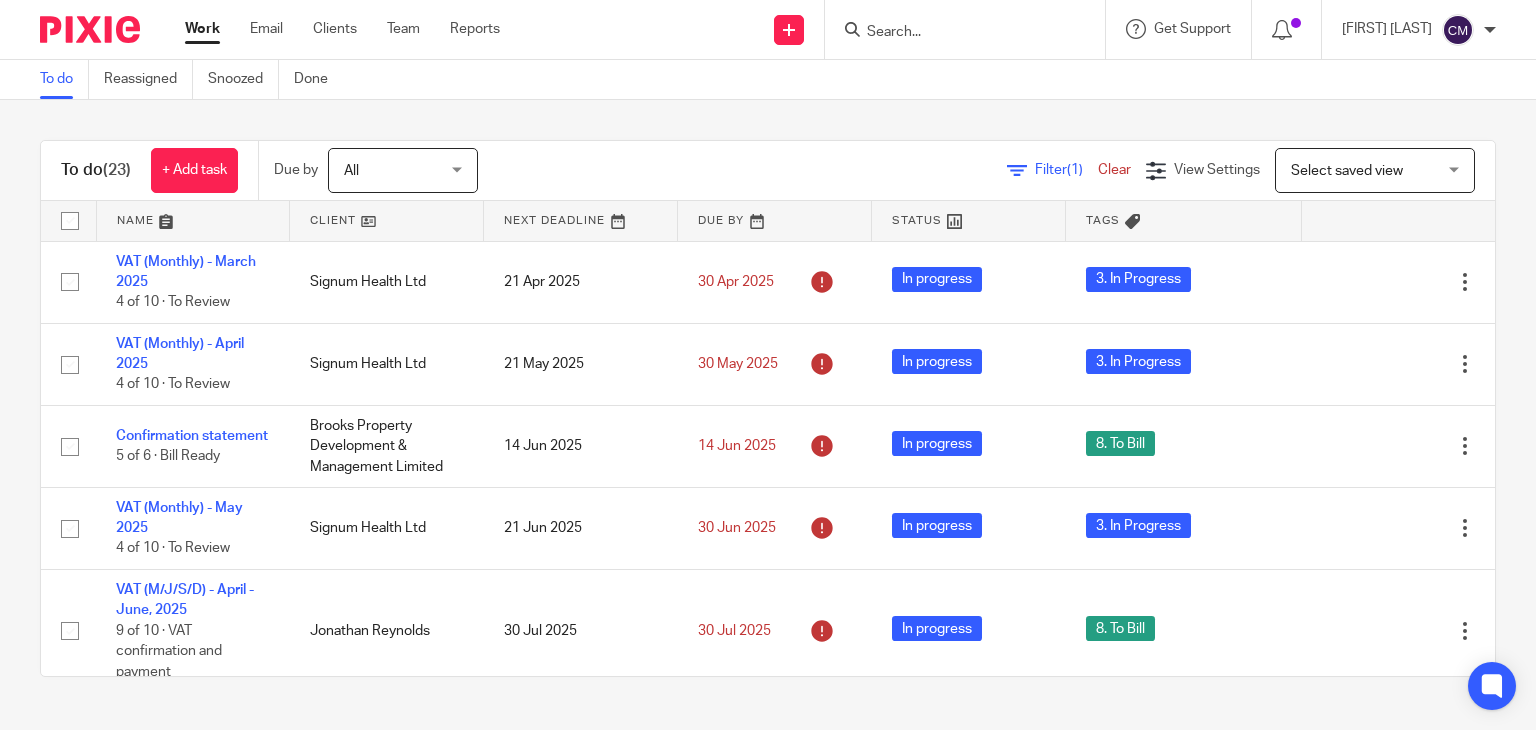 scroll, scrollTop: 0, scrollLeft: 0, axis: both 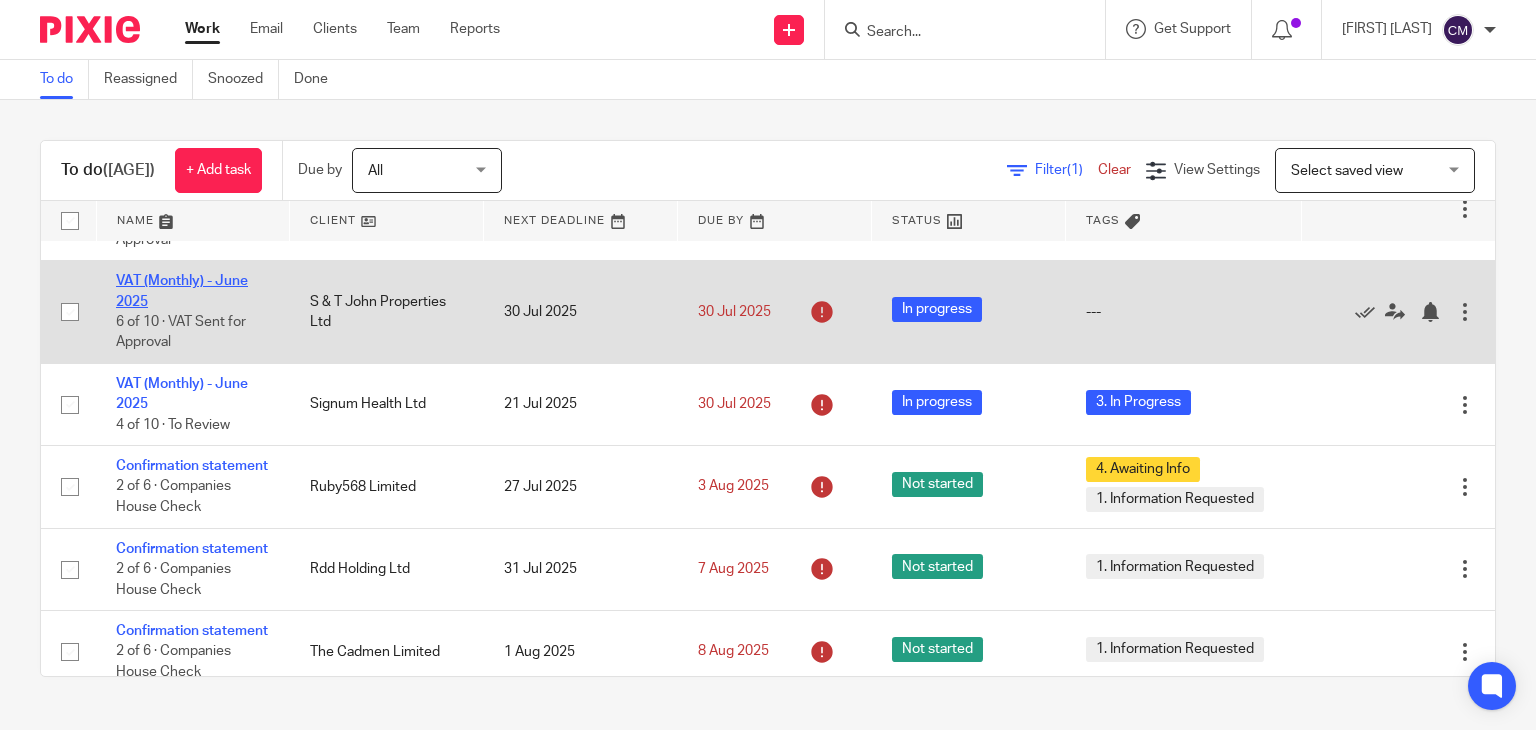 click on "VAT (Monthly) - June 2025" at bounding box center (182, 291) 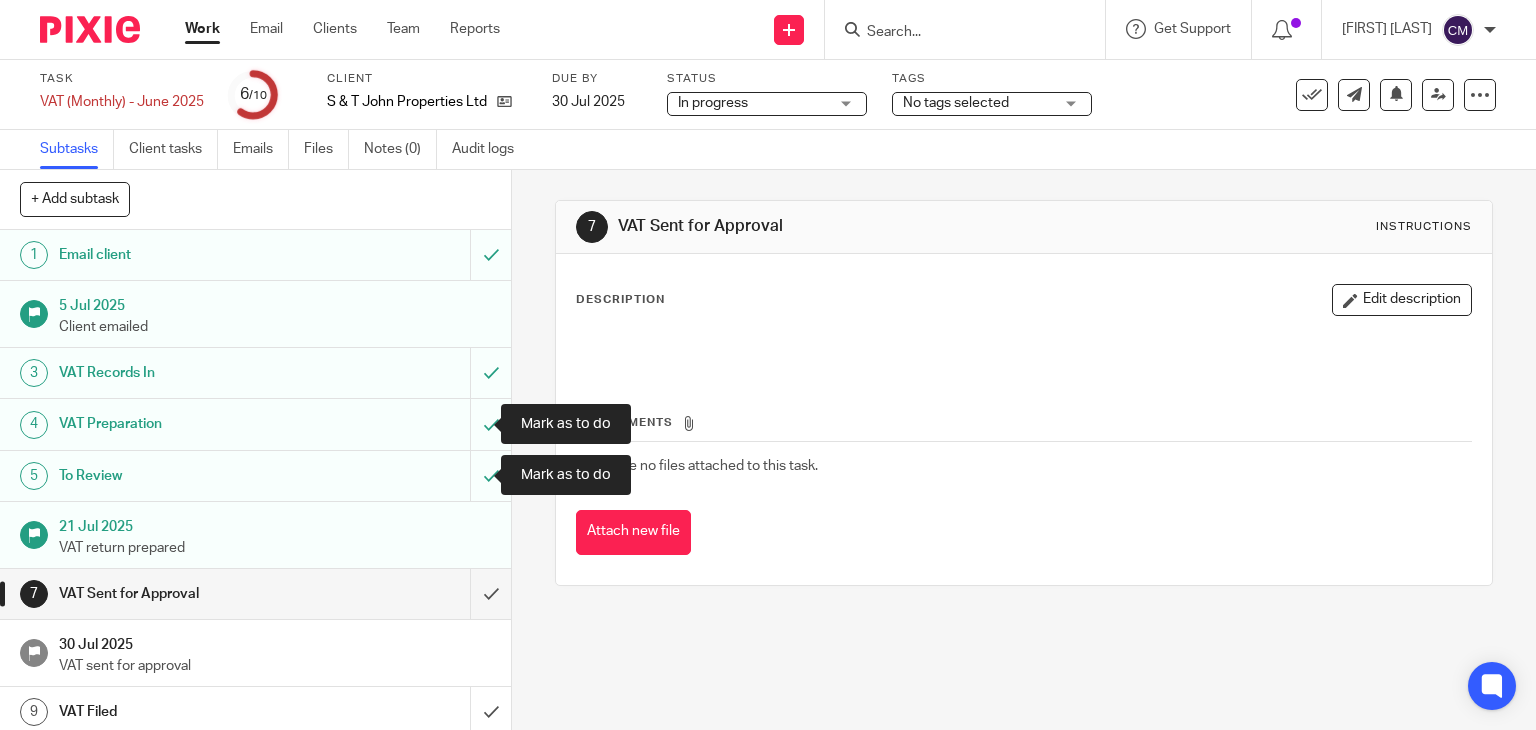 scroll, scrollTop: 0, scrollLeft: 0, axis: both 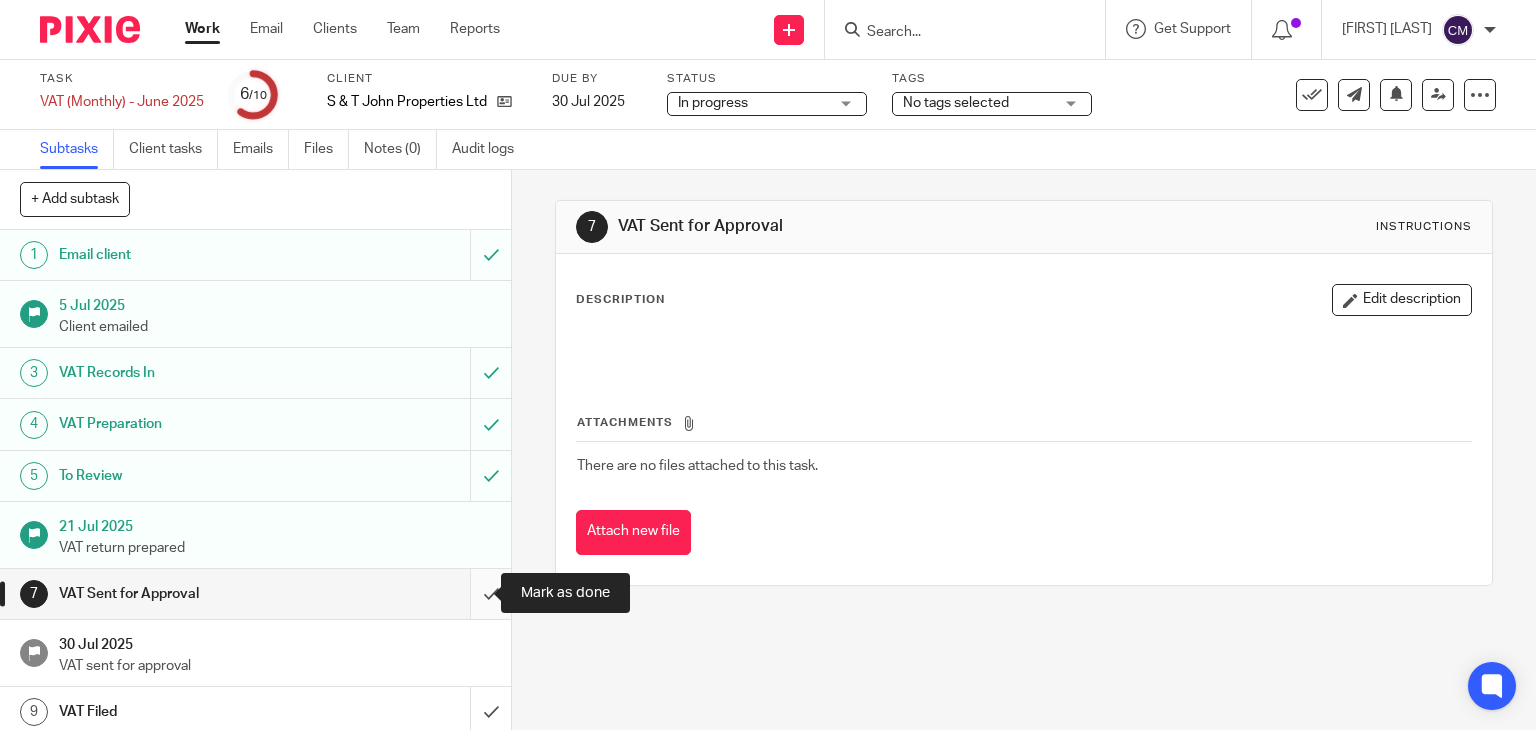click at bounding box center (255, 594) 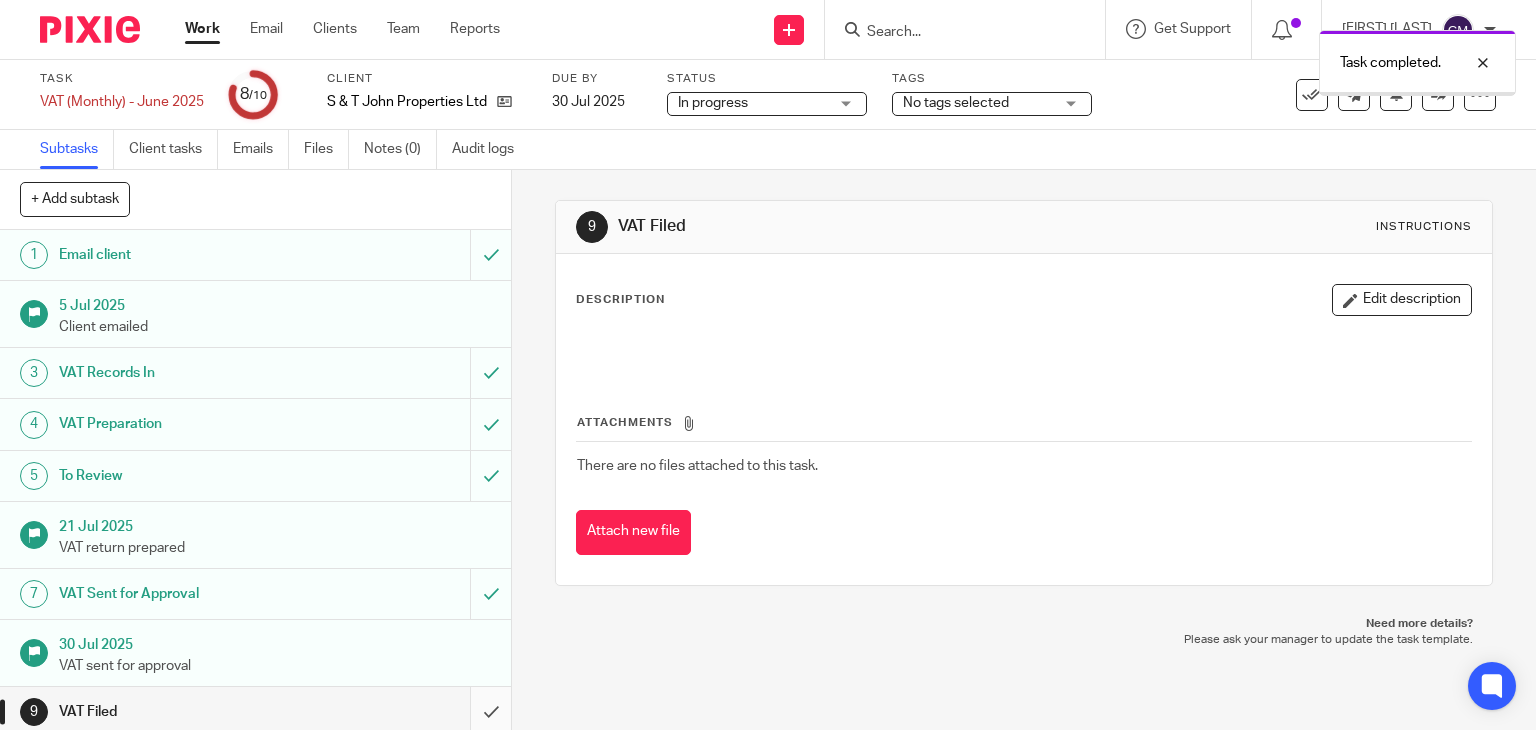 scroll, scrollTop: 0, scrollLeft: 0, axis: both 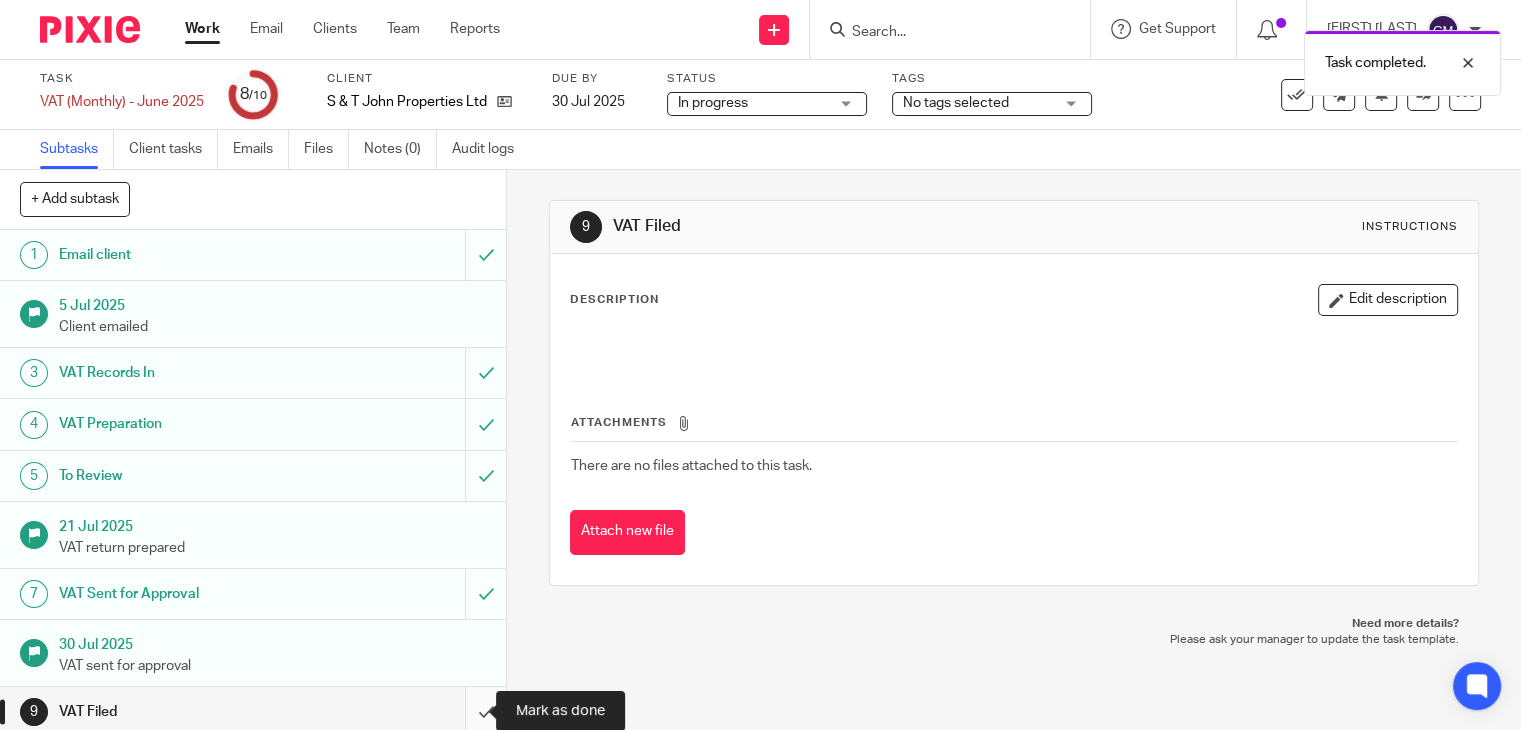 click at bounding box center [253, 712] 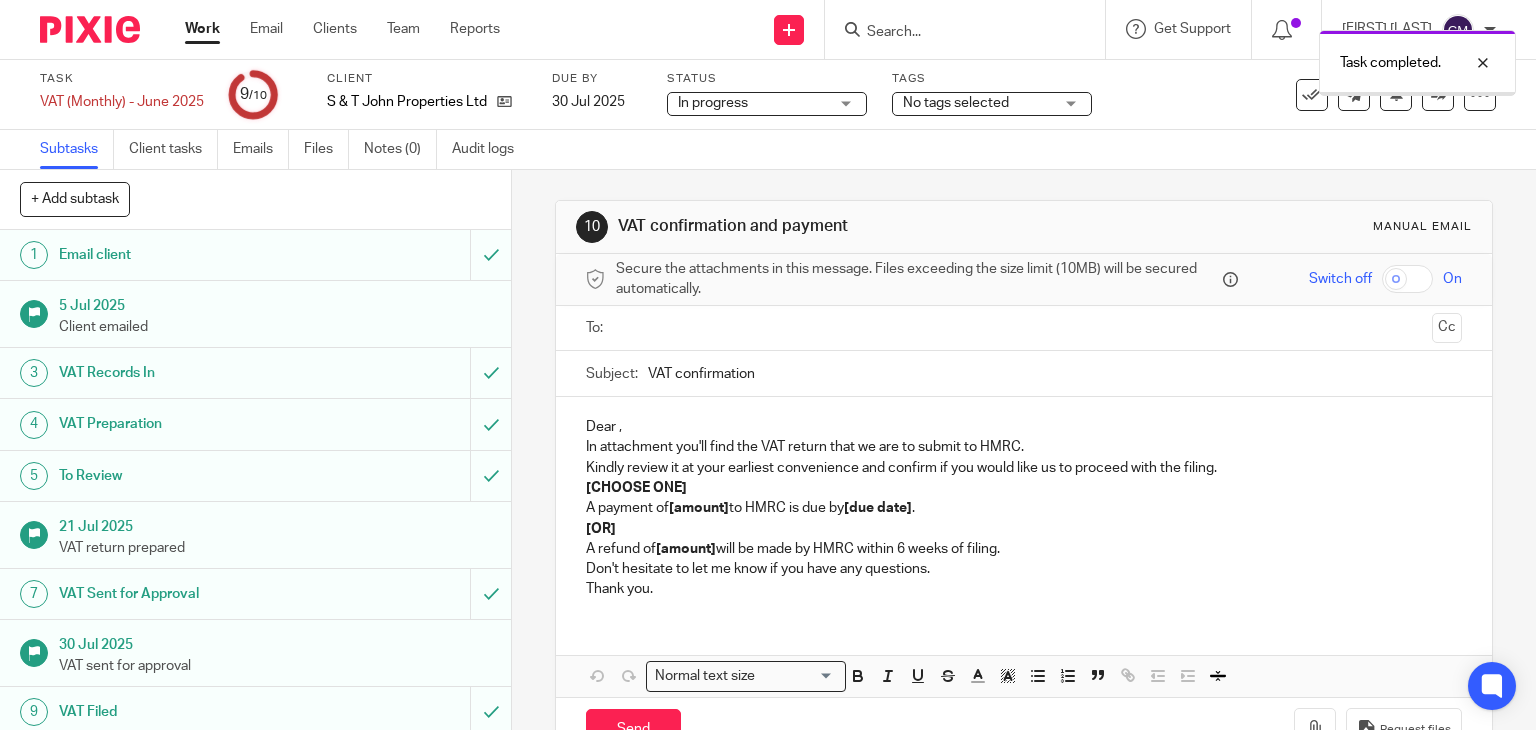 scroll, scrollTop: 0, scrollLeft: 0, axis: both 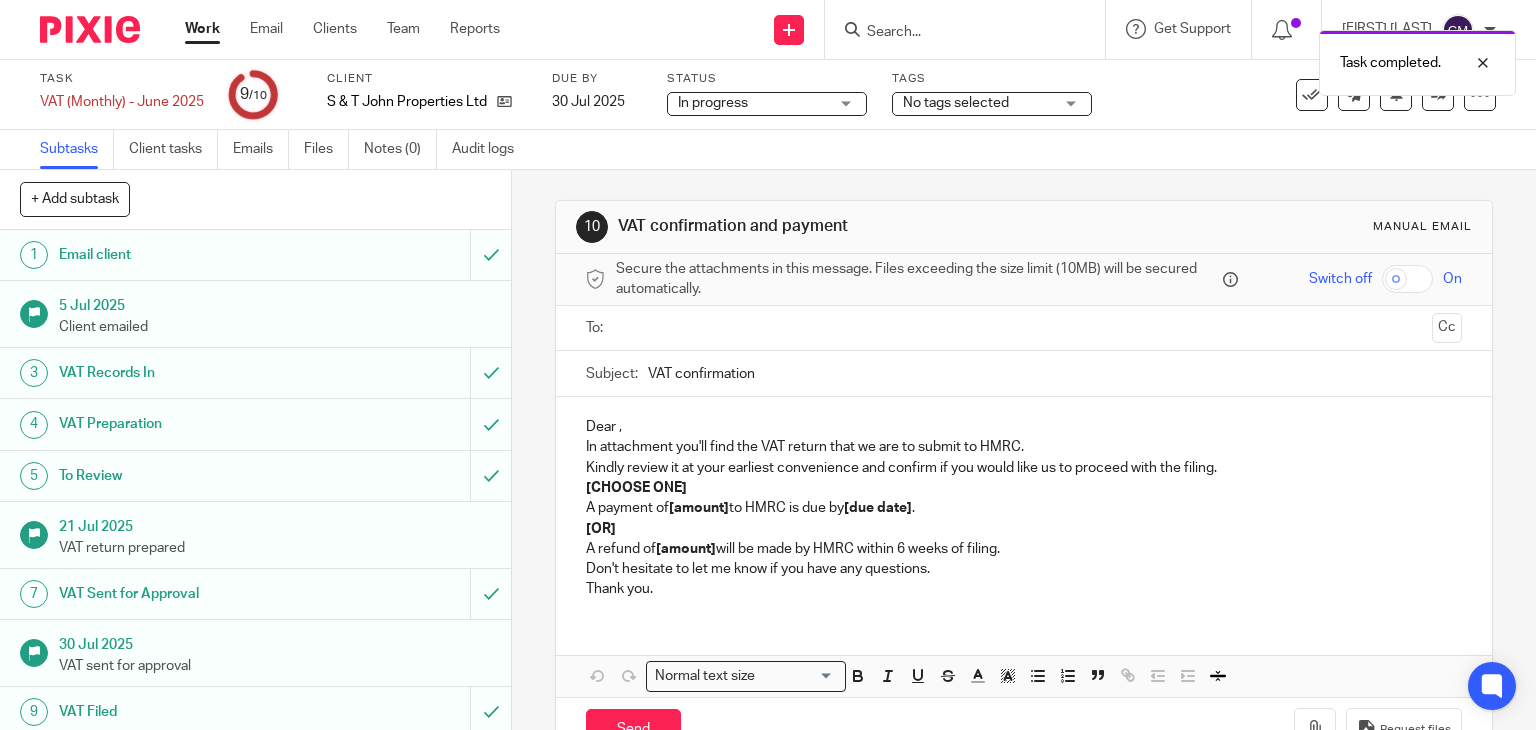click on "Task completed." at bounding box center [1142, 58] 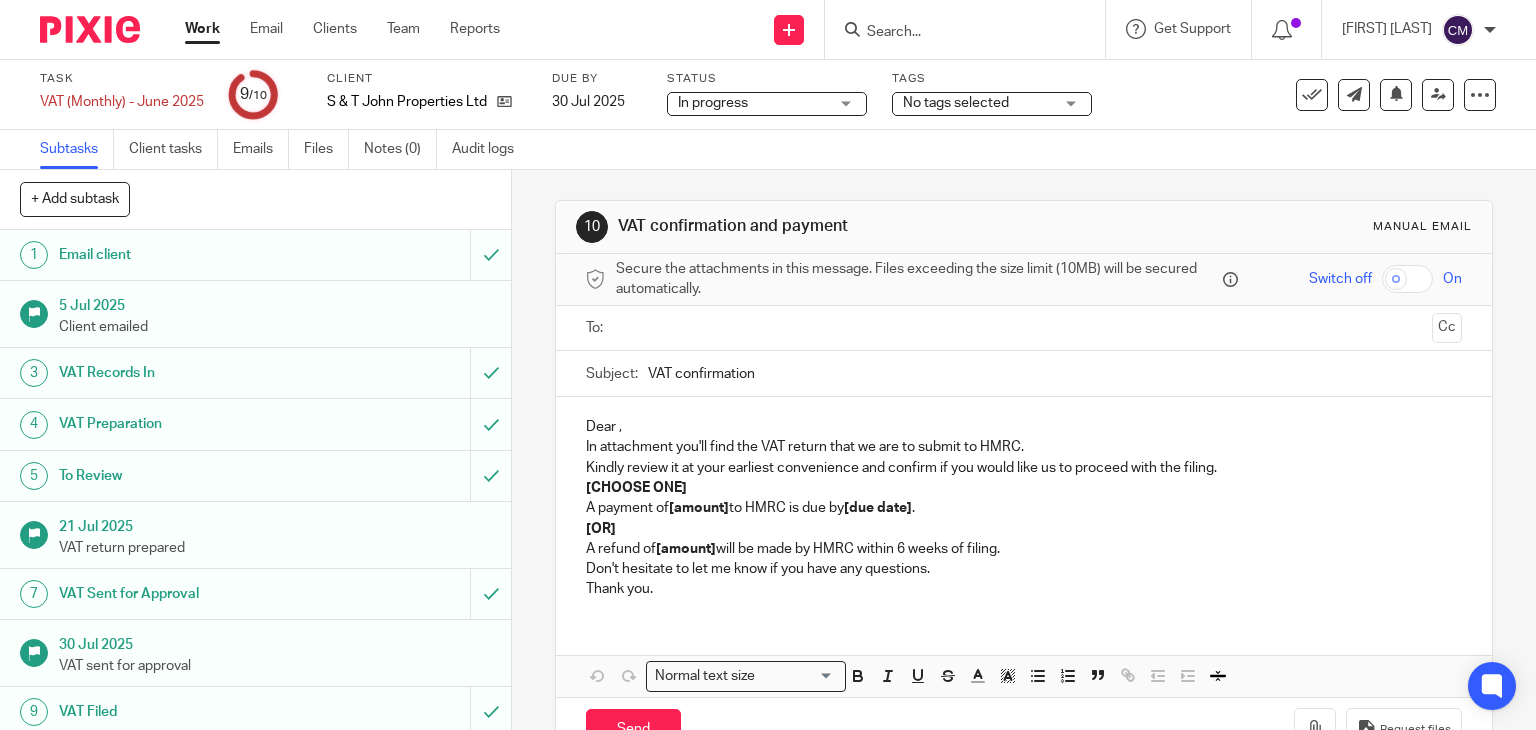 click on "No tags selected" at bounding box center [978, 103] 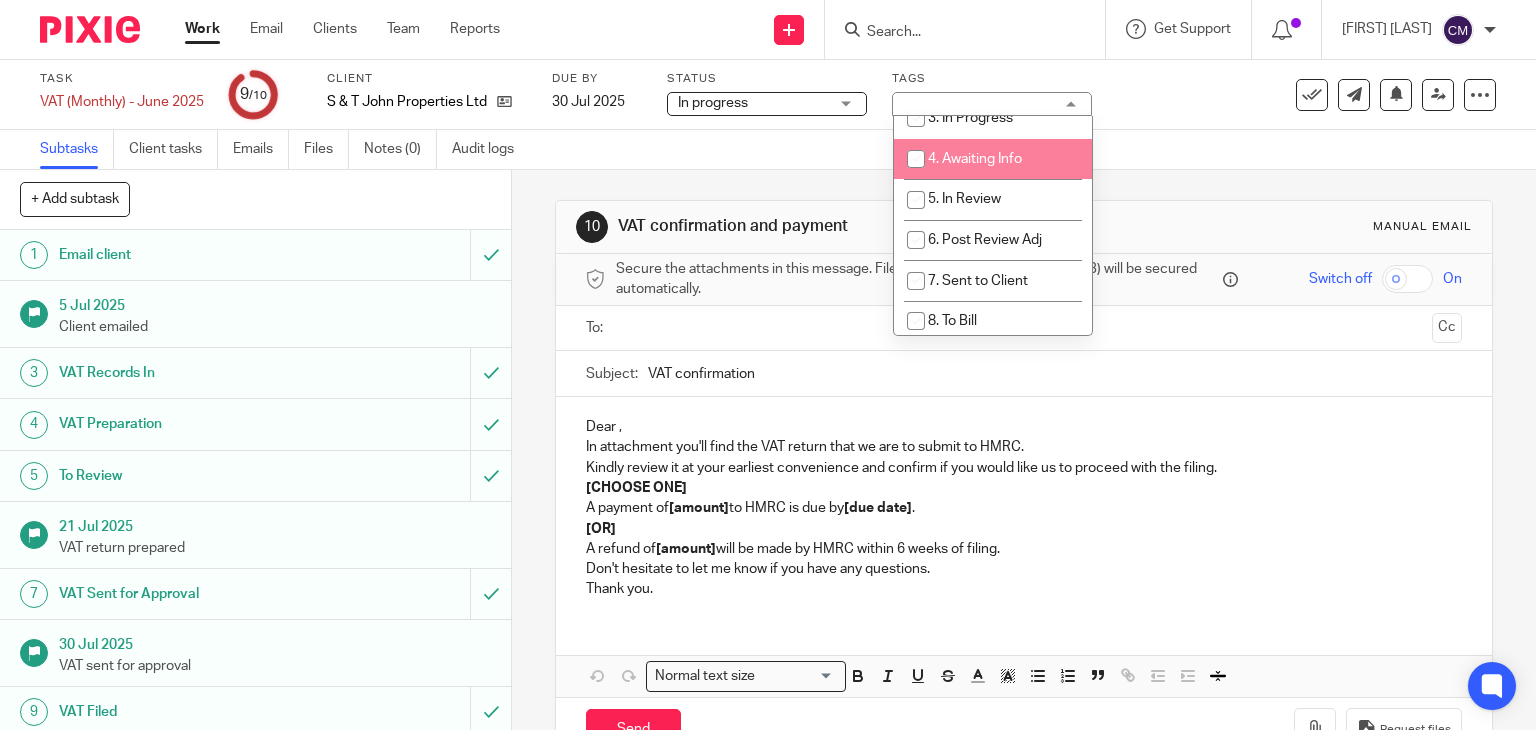 scroll, scrollTop: 200, scrollLeft: 0, axis: vertical 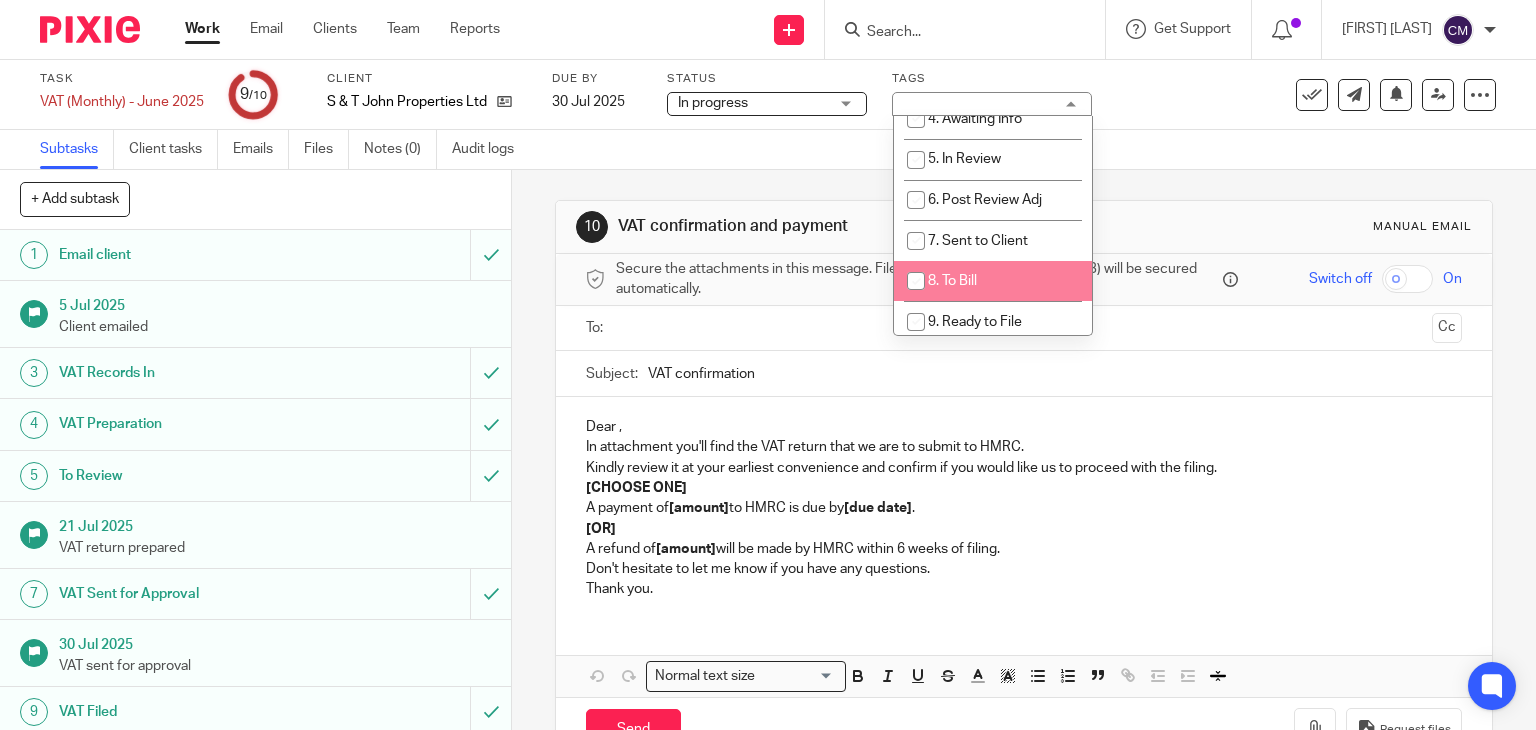 click on "8. To Bill" at bounding box center [952, 281] 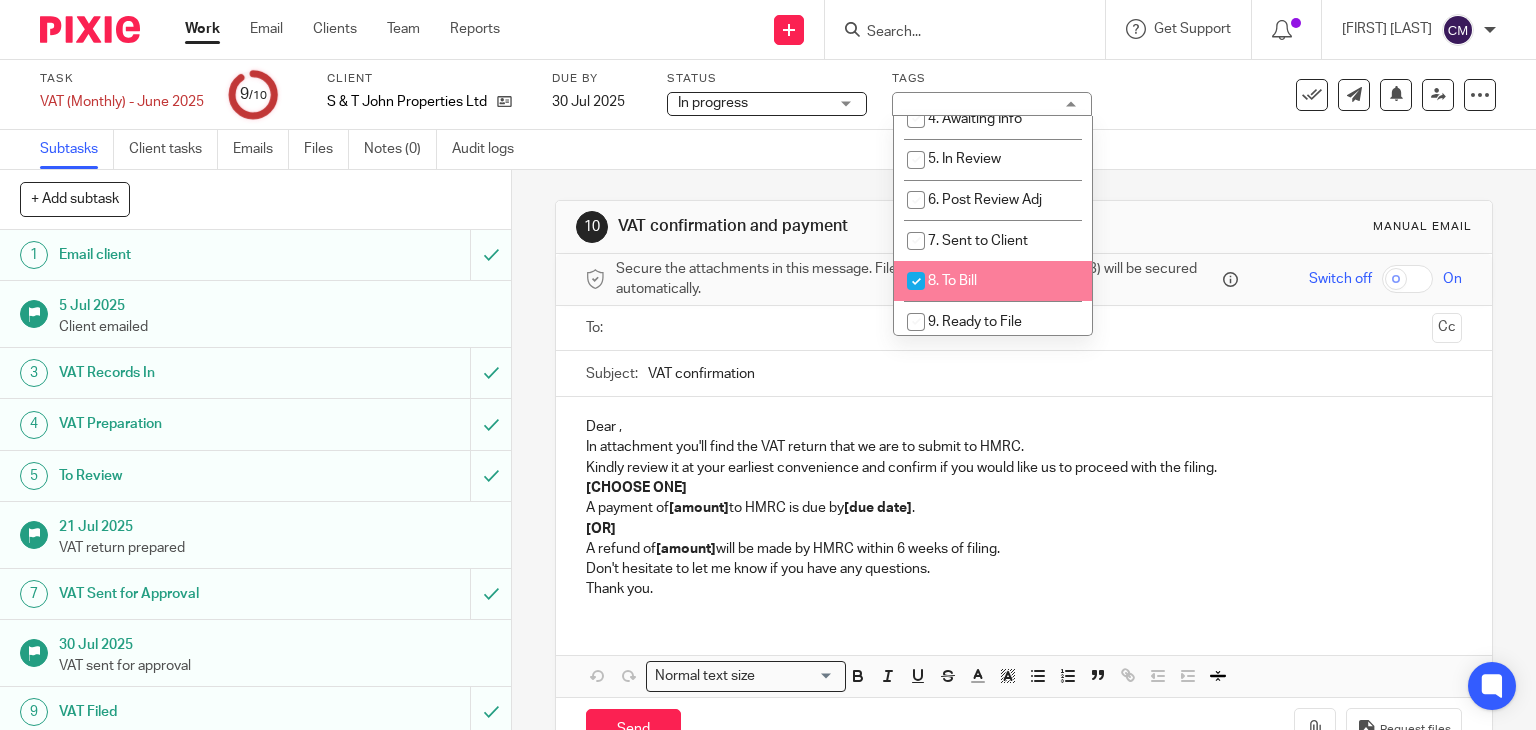 checkbox on "true" 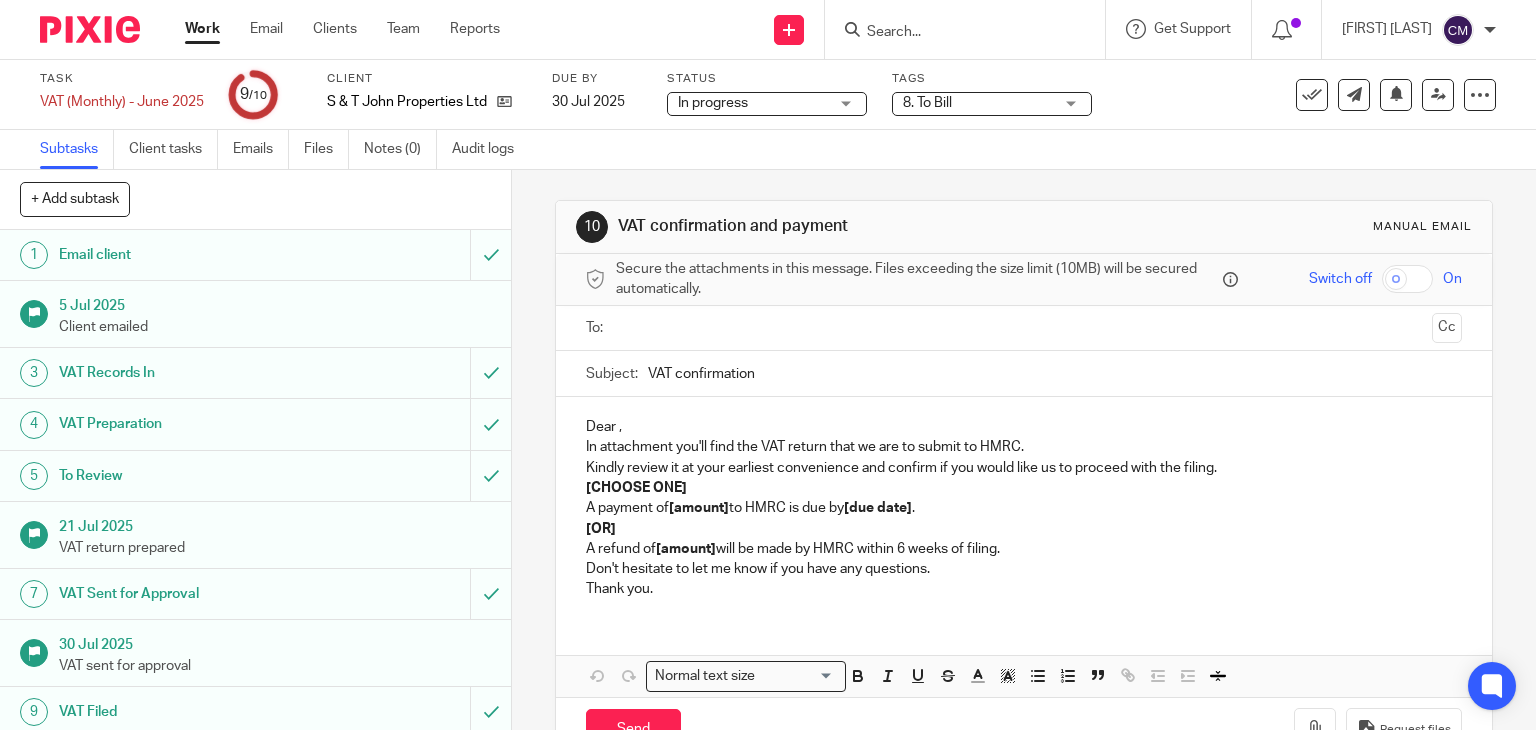 click on "Task
VAT (Monthly) - June 2025   Save
VAT (Monthly) - June 2025
9 /10
Client
S & T John Properties Ltd
Due by
30 Jul 2025
Status
In progress
In progress
Not started
In progress
2
Tags
8. To Bill
0. Not Yet In
1. Information Requested
2. Records Received
3. In Progress
4. Awaiting Info
5. In Review
6. Post Review Adj
7. Sent to Client
8. To Bill
9. Ready to File
URGENT" at bounding box center (646, 95) 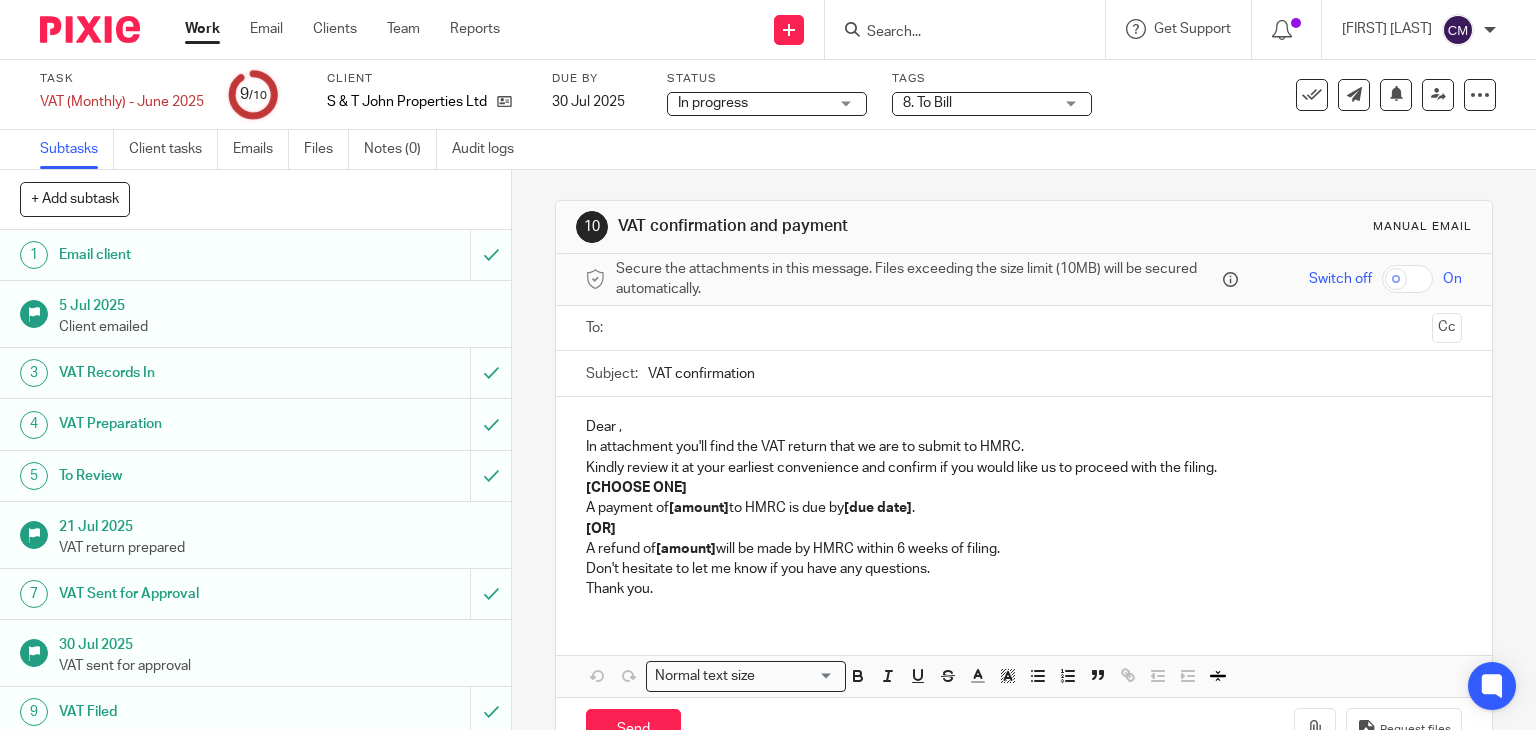 click on "Work" at bounding box center (202, 29) 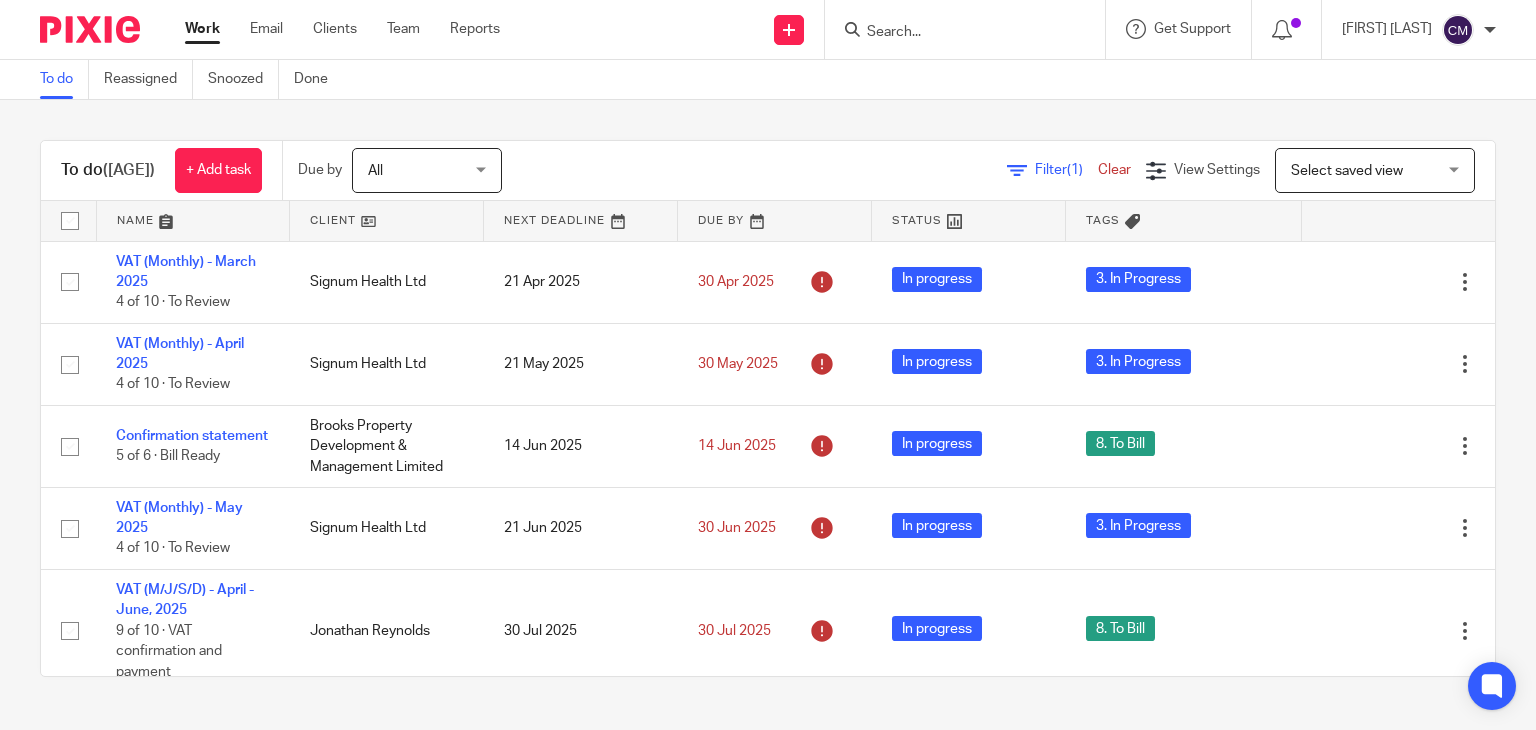 scroll, scrollTop: 0, scrollLeft: 0, axis: both 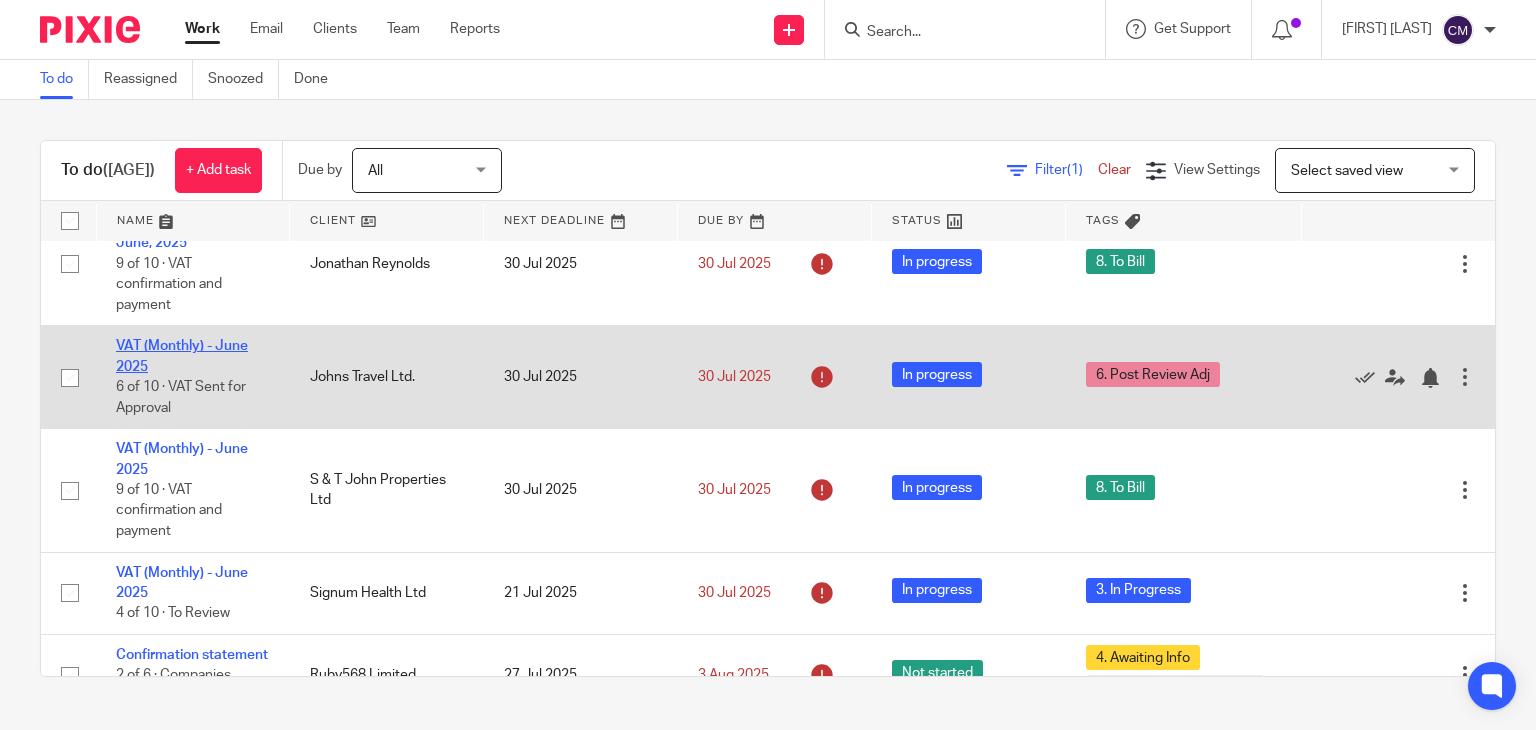 click on "VAT (Monthly) - June 2025" at bounding box center (182, 356) 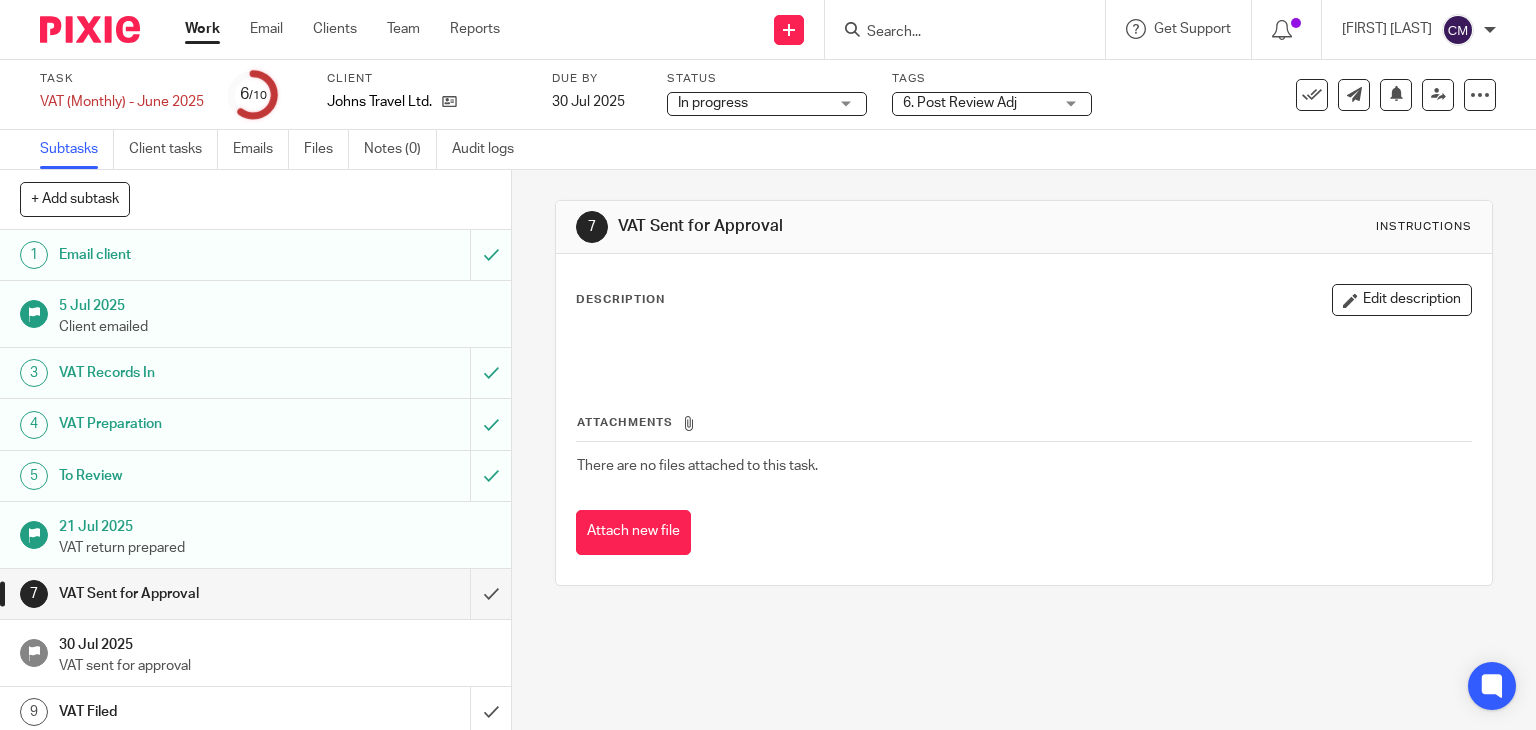 scroll, scrollTop: 0, scrollLeft: 0, axis: both 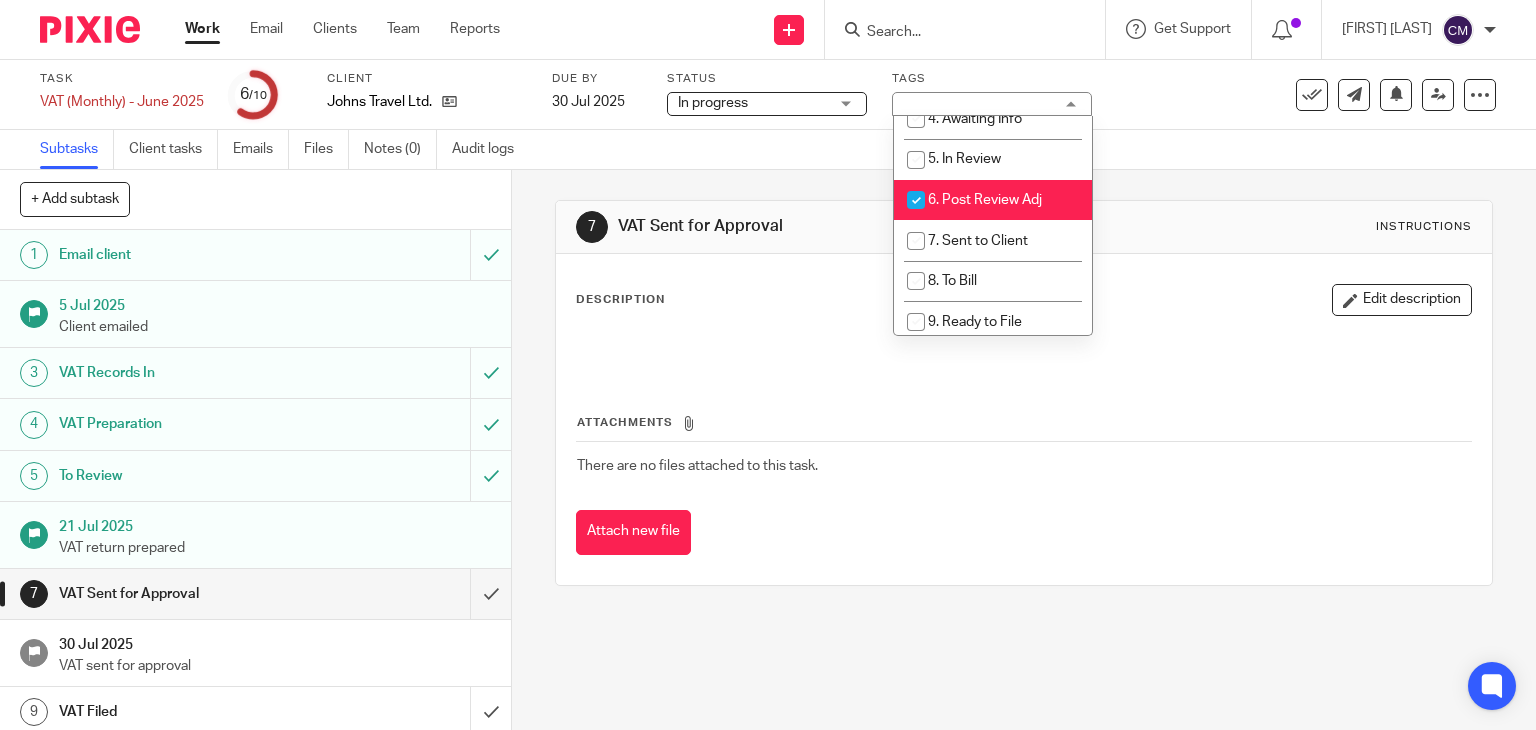 click on "6. Post Review Adj" at bounding box center [993, 200] 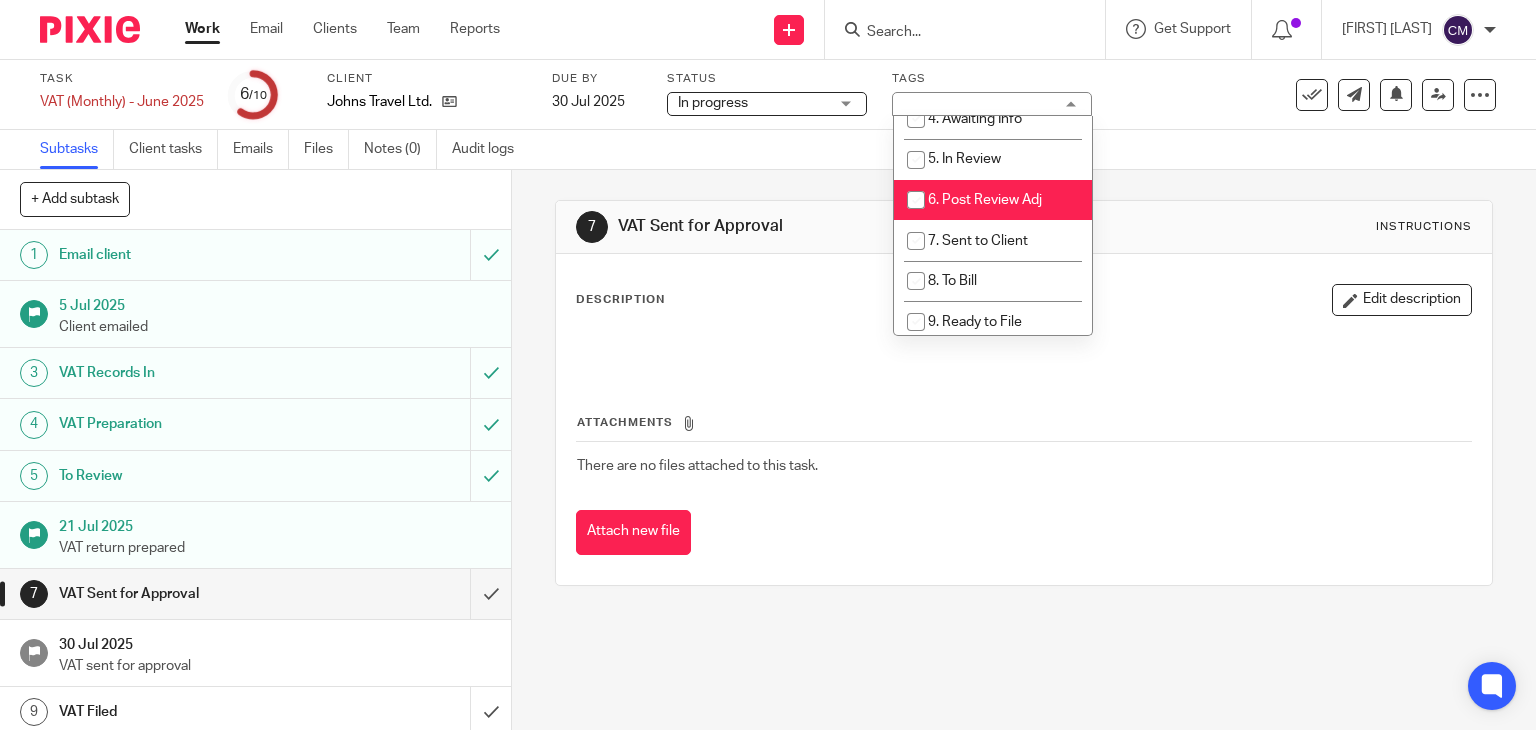 checkbox on "false" 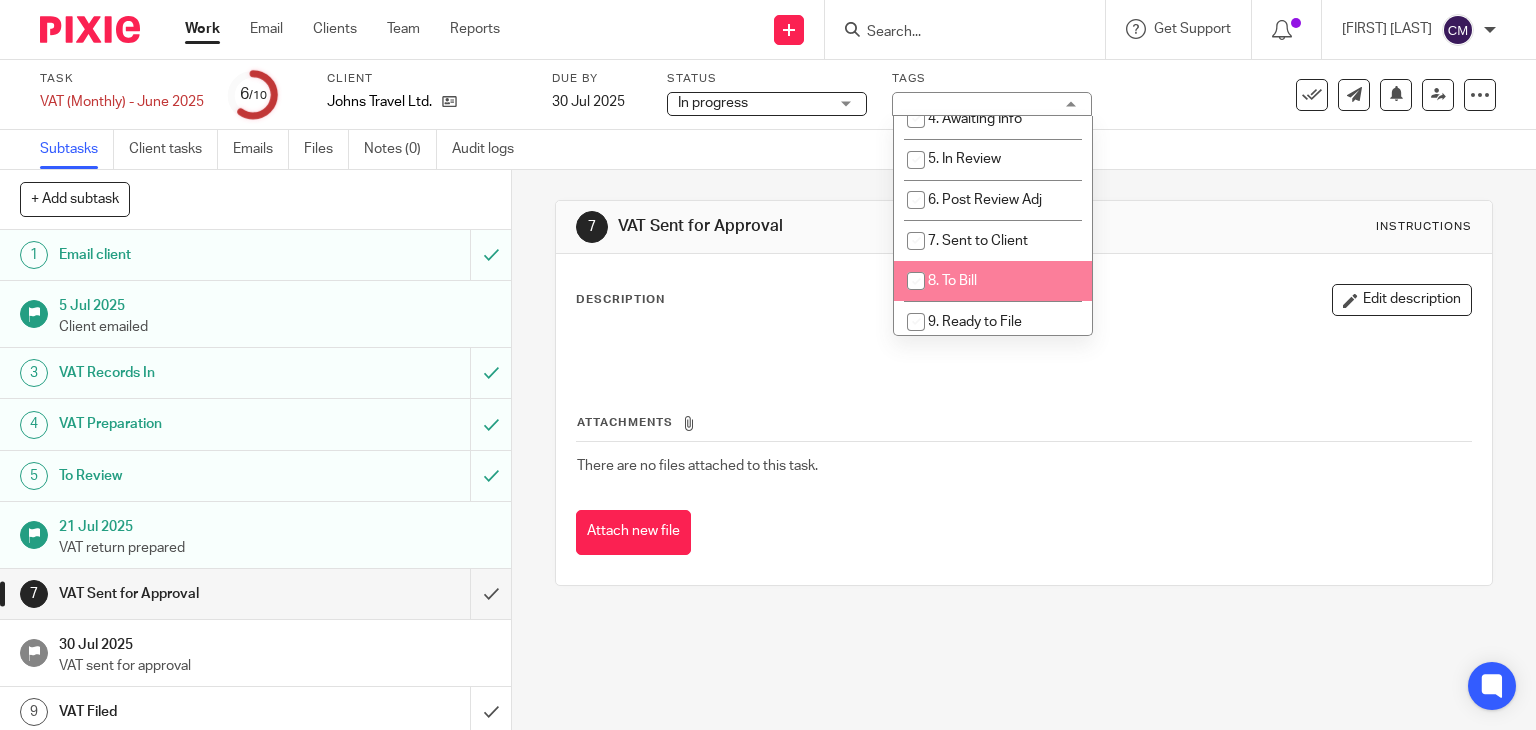 click on "8. To Bill" at bounding box center [993, 281] 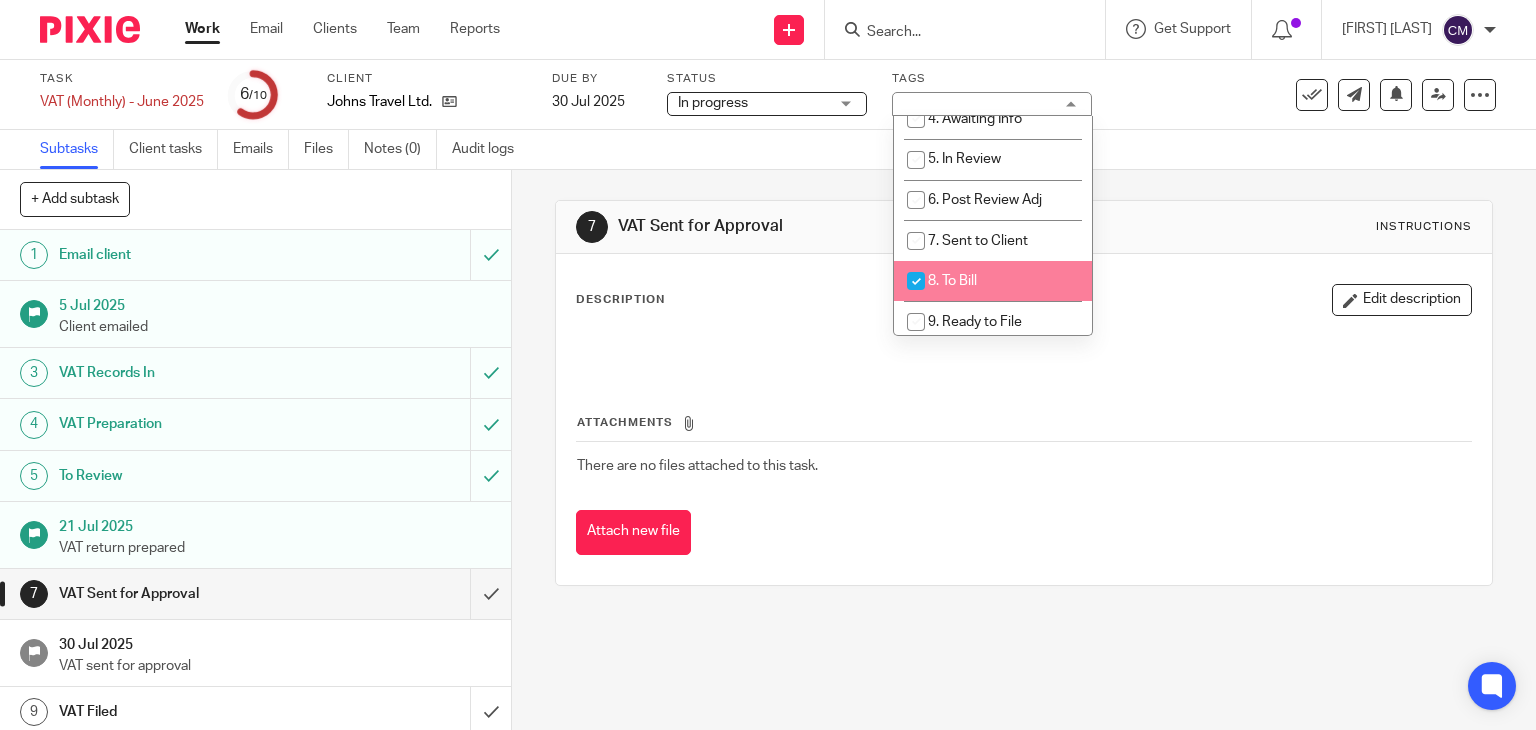 checkbox on "true" 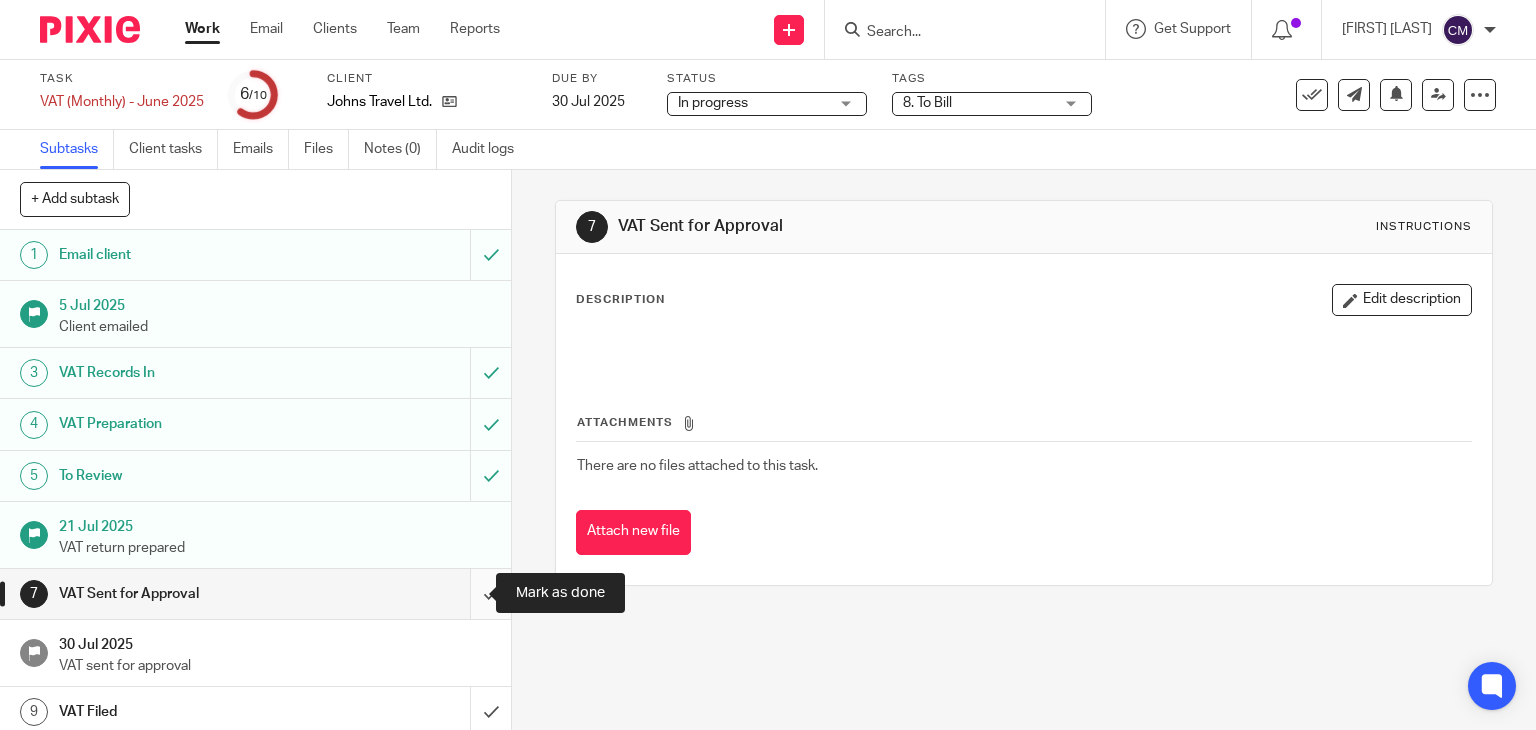 click at bounding box center [255, 594] 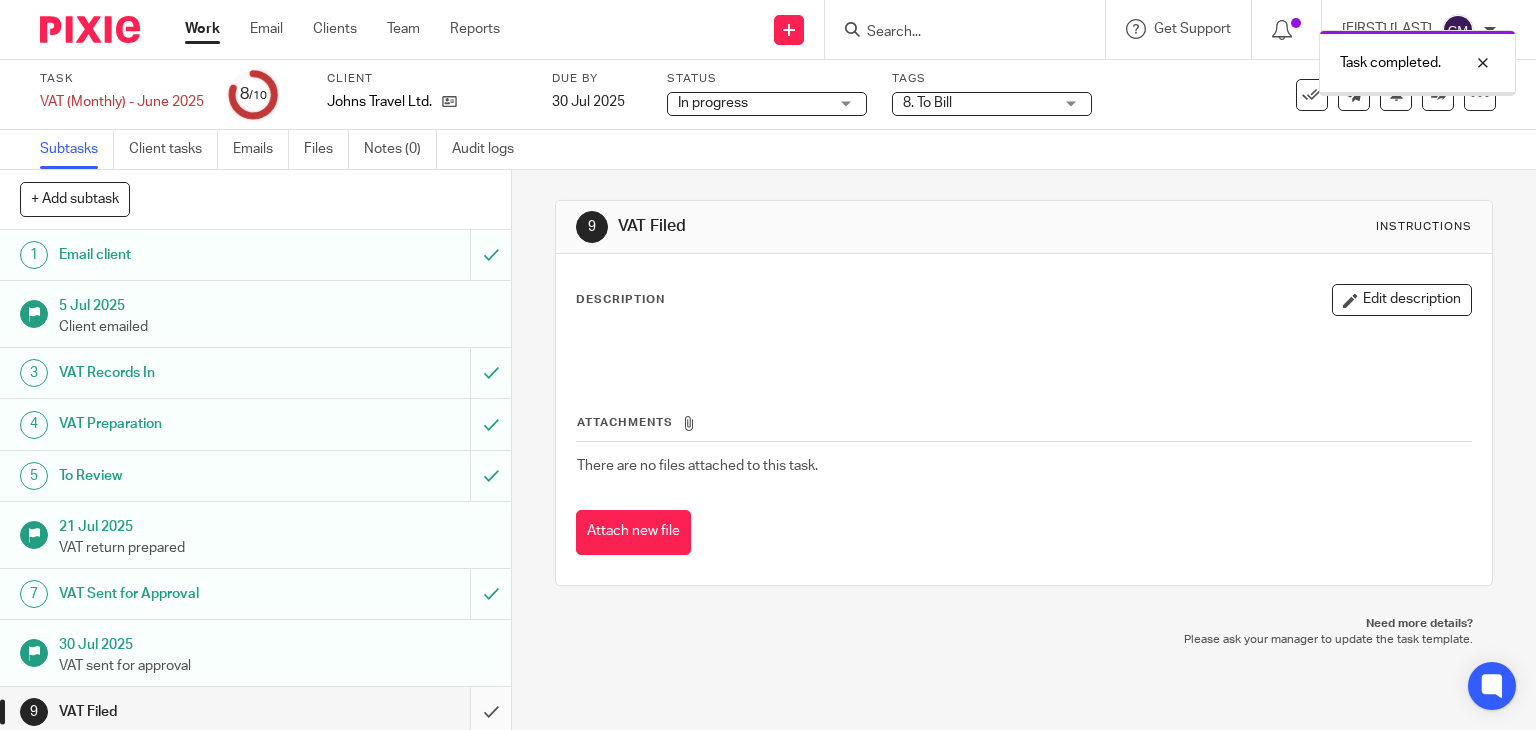 scroll, scrollTop: 0, scrollLeft: 0, axis: both 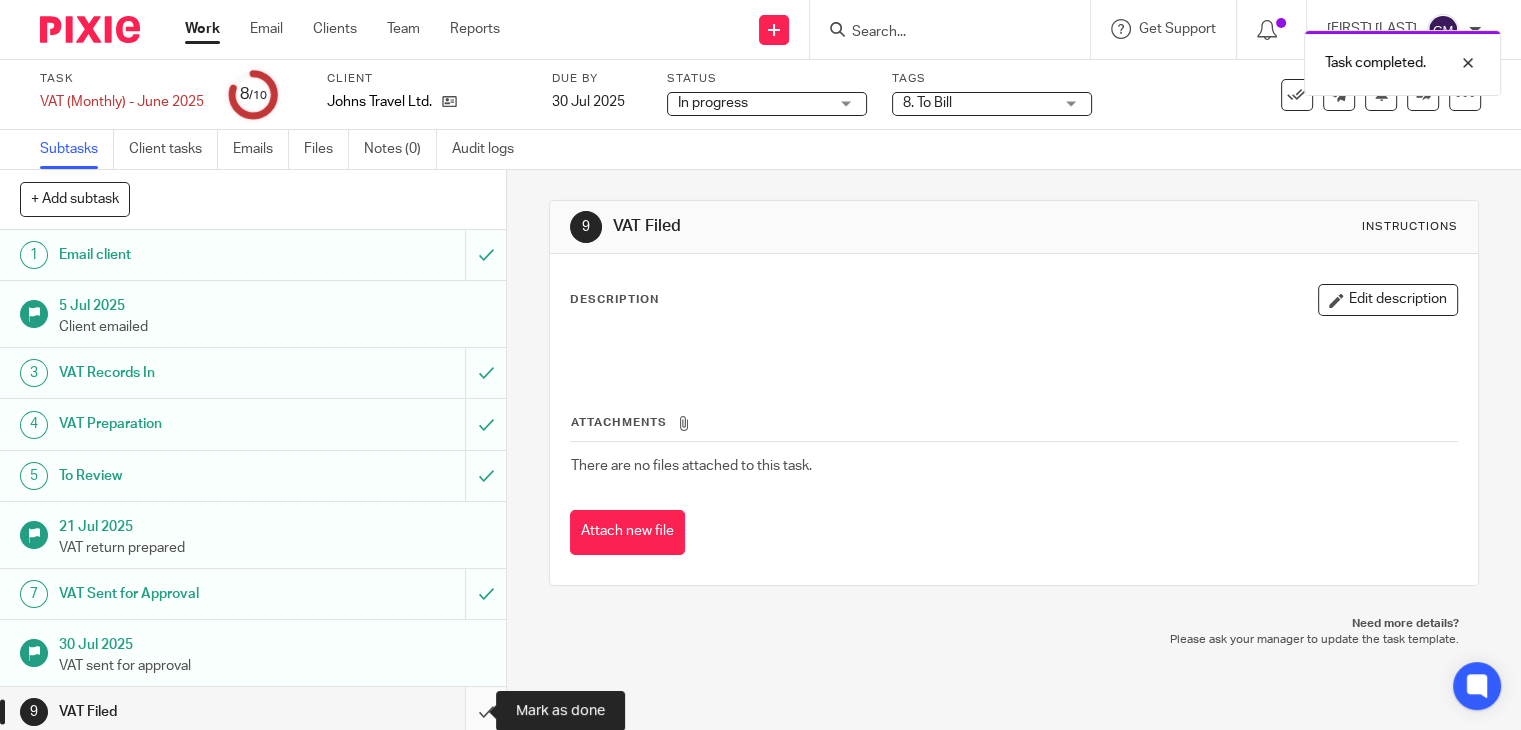 click at bounding box center [253, 712] 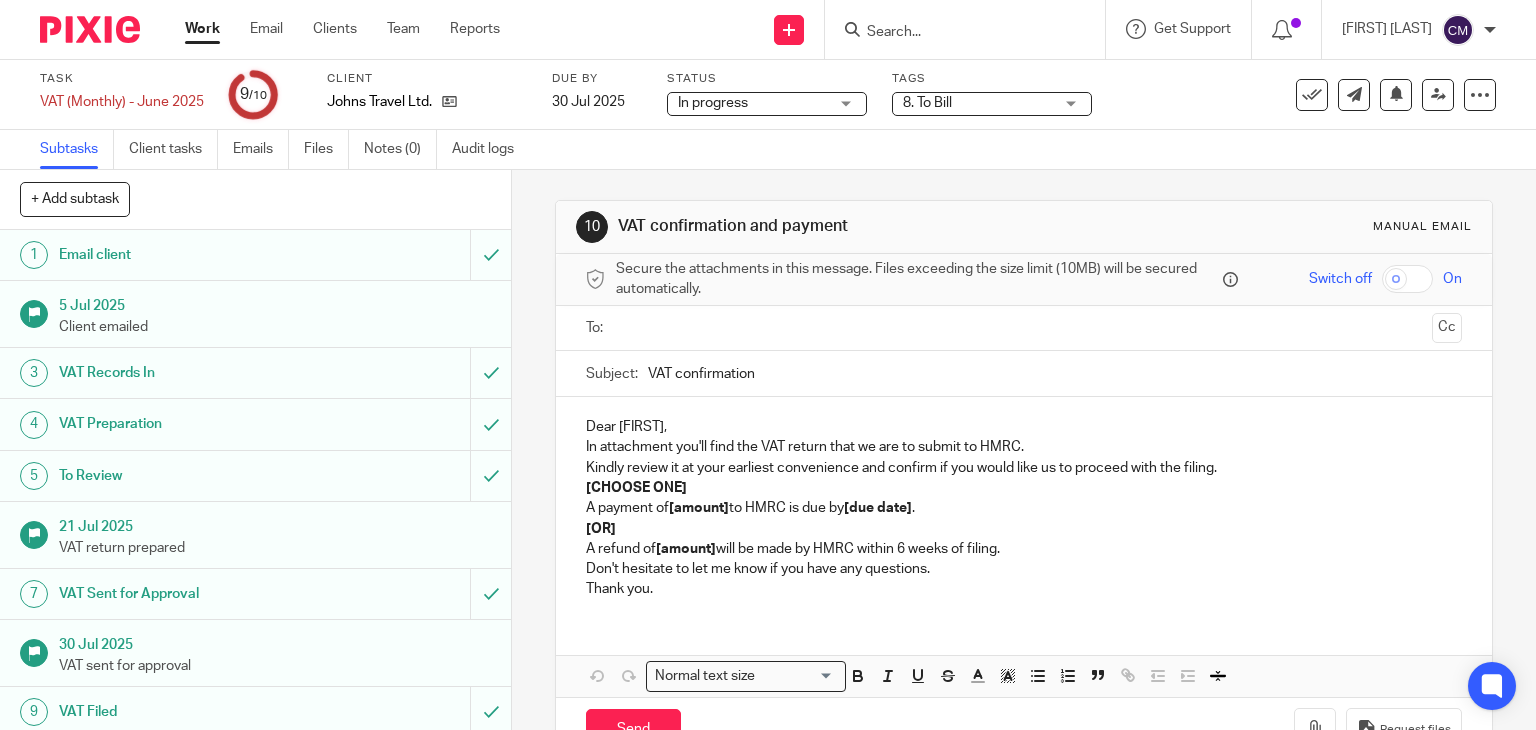 scroll, scrollTop: 0, scrollLeft: 0, axis: both 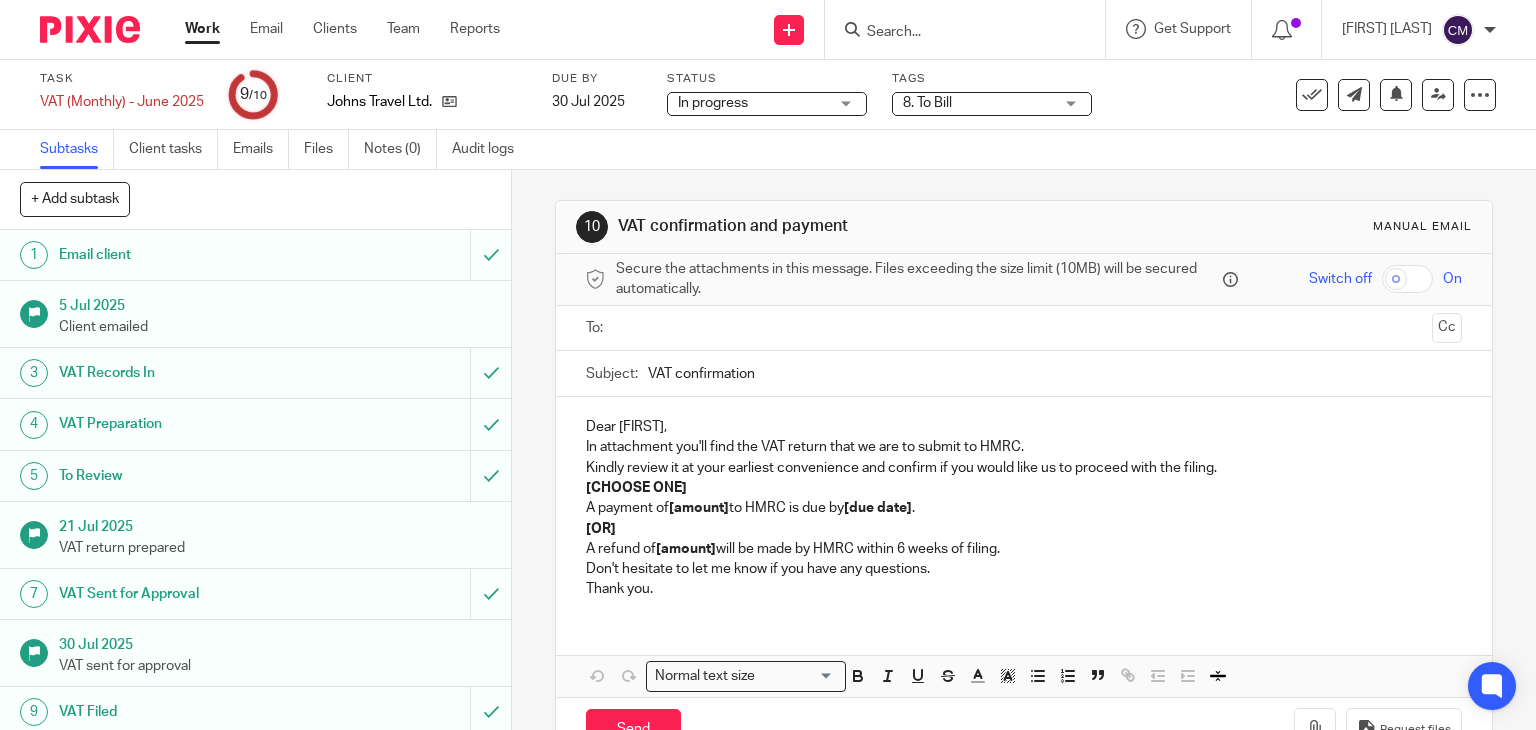 click on "Work" at bounding box center [202, 29] 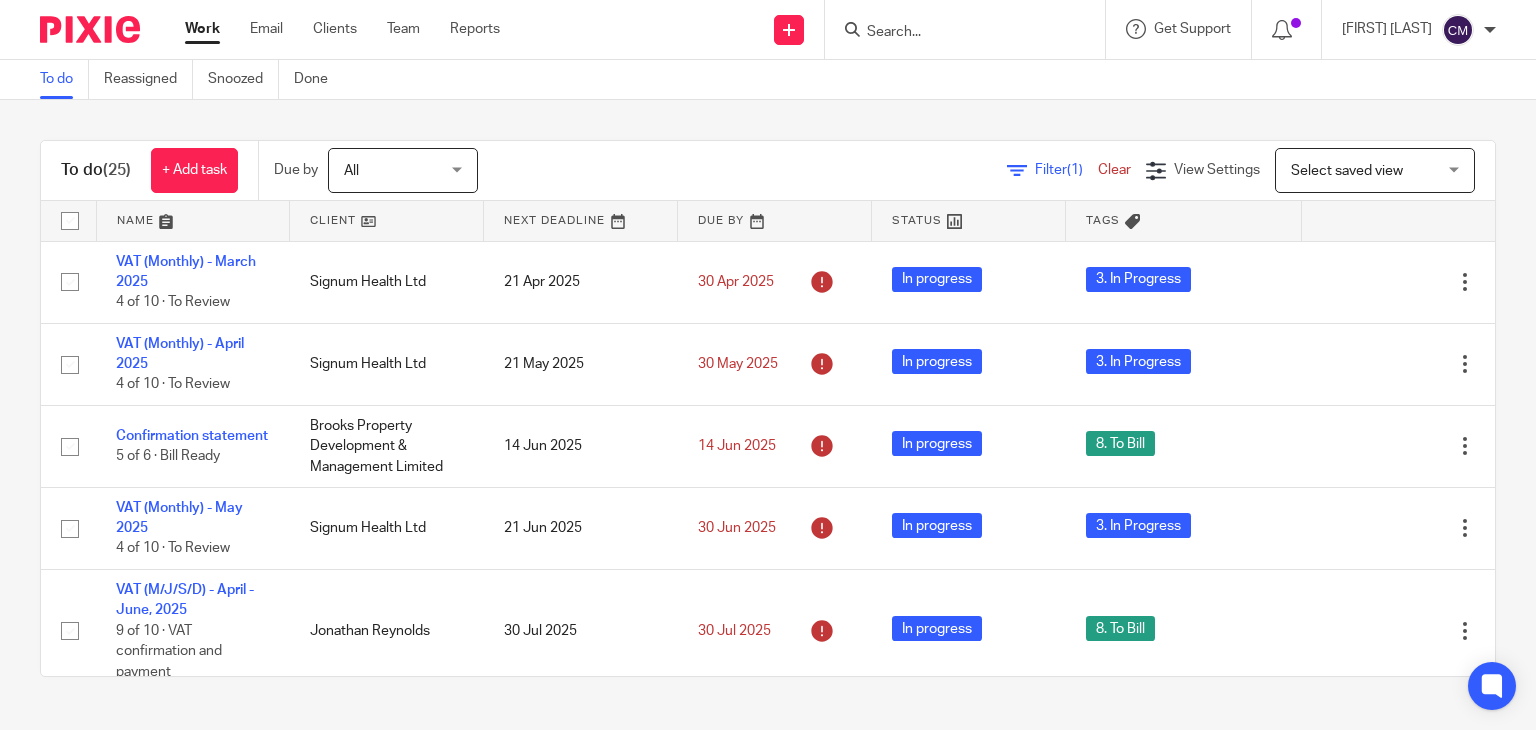 scroll, scrollTop: 0, scrollLeft: 0, axis: both 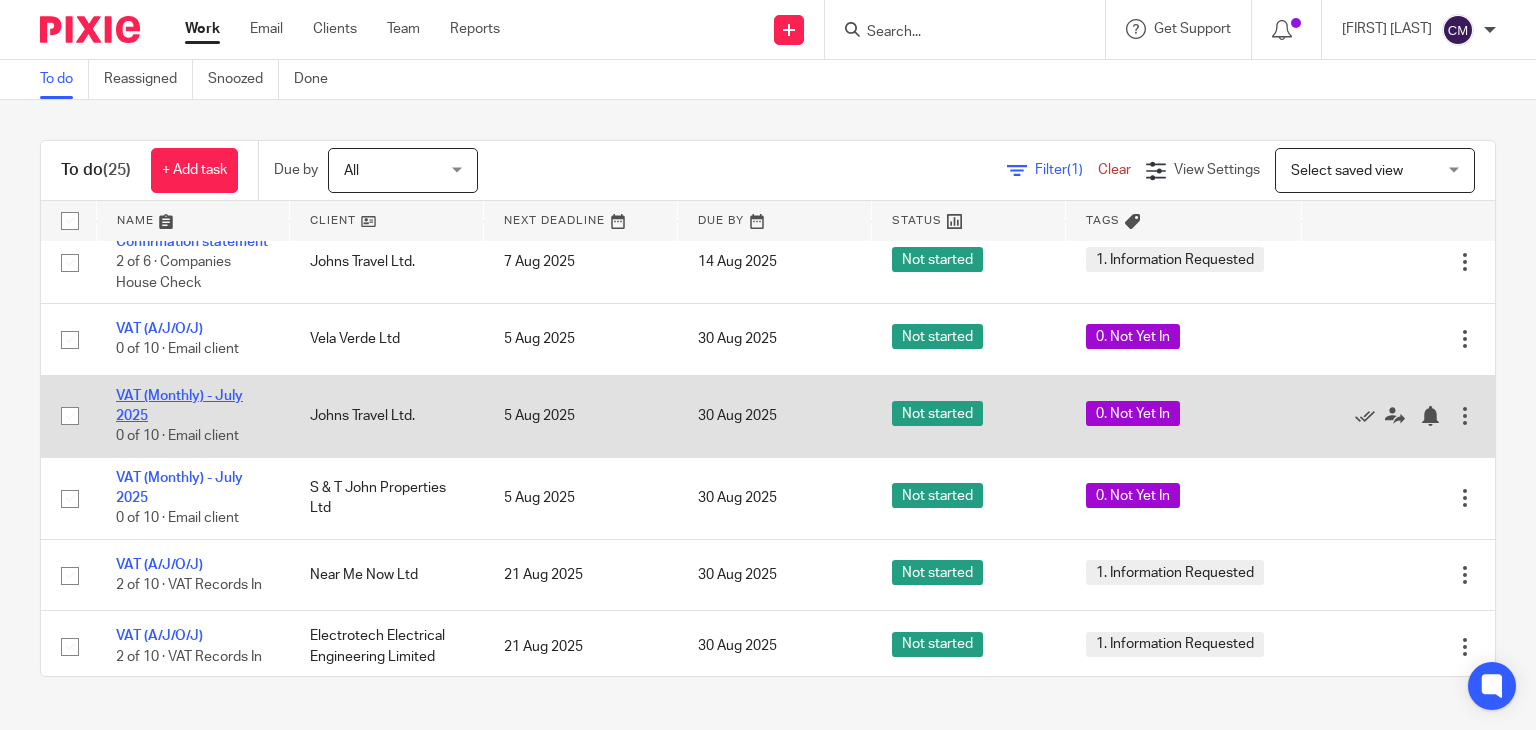 click on "VAT (Monthly) - July 2025" at bounding box center [179, 406] 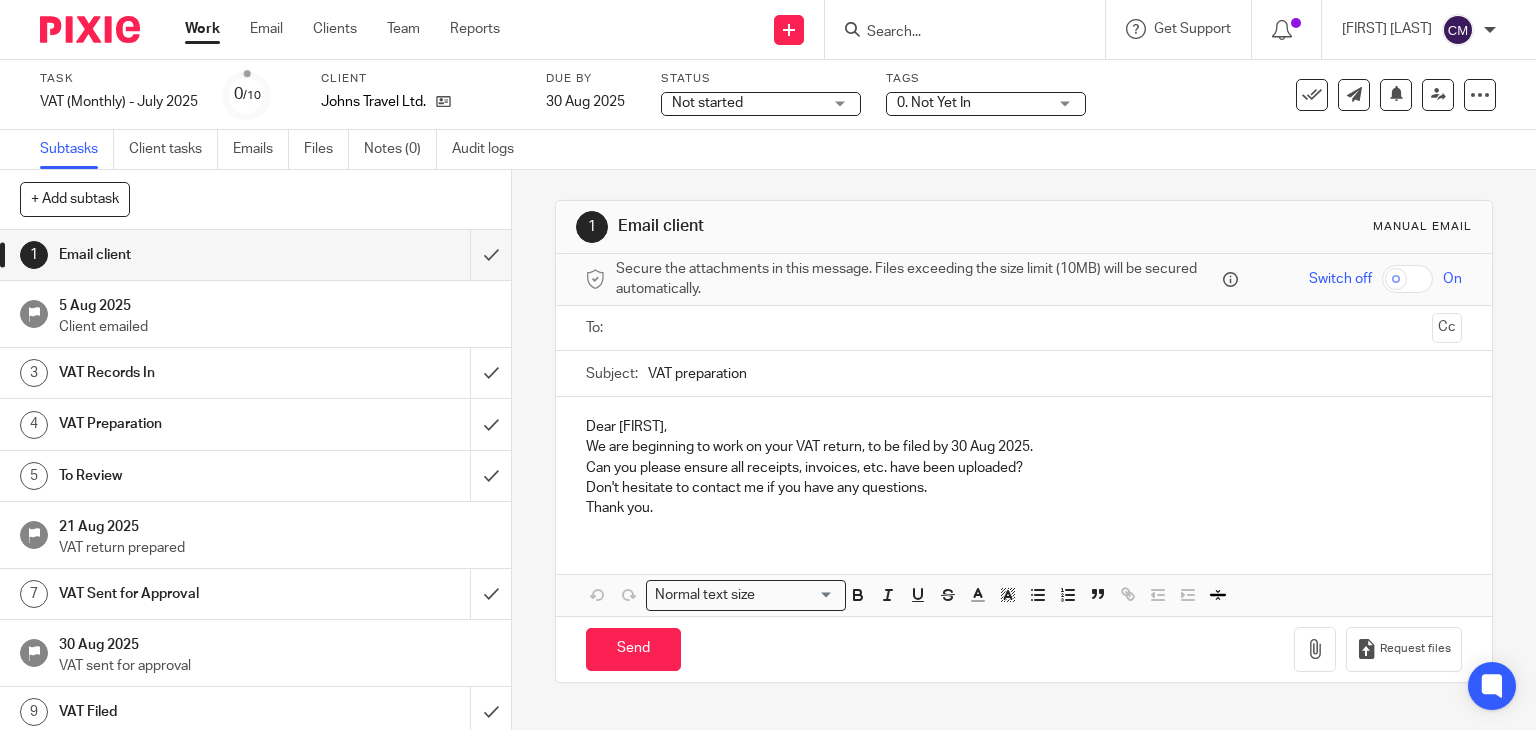 scroll, scrollTop: 0, scrollLeft: 0, axis: both 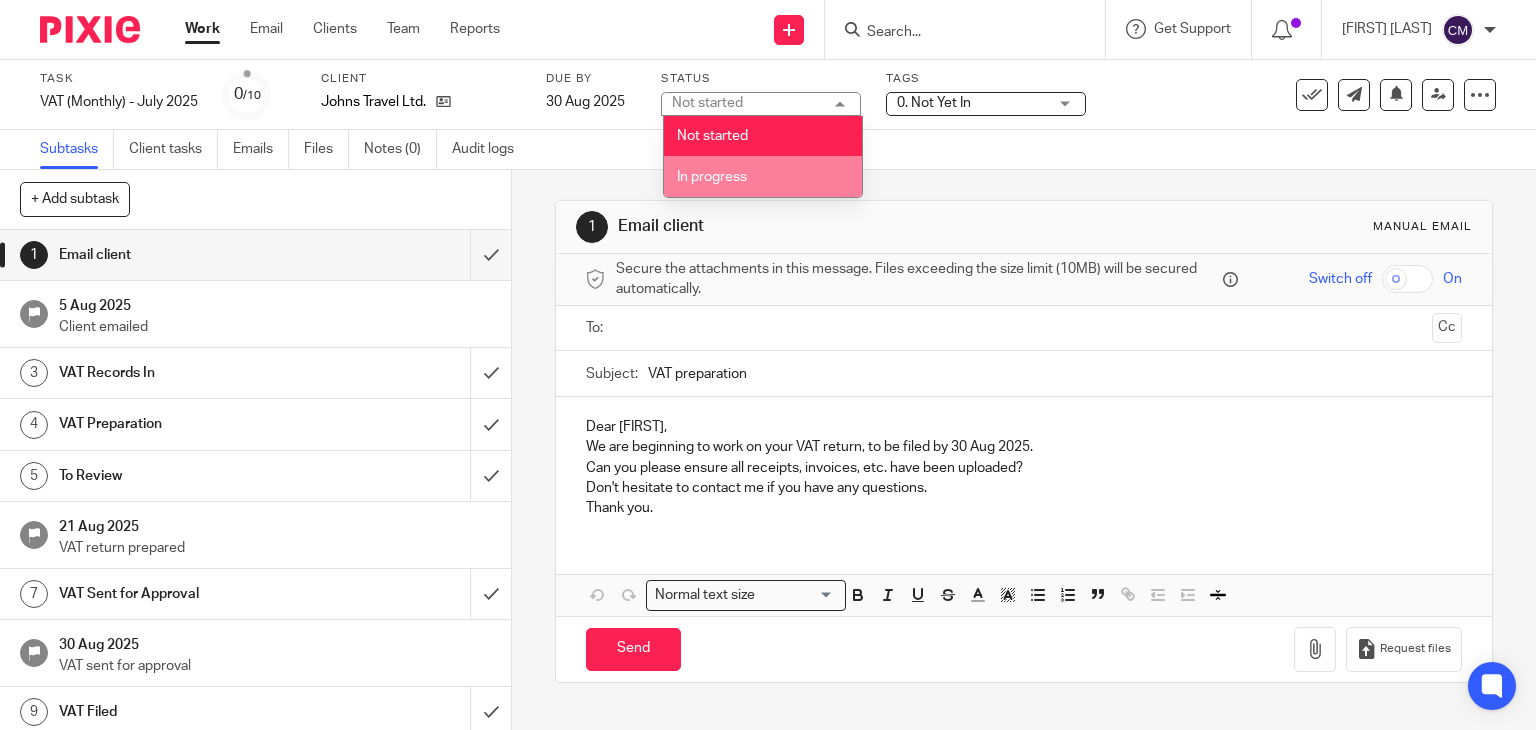 click on "In progress" at bounding box center (763, 176) 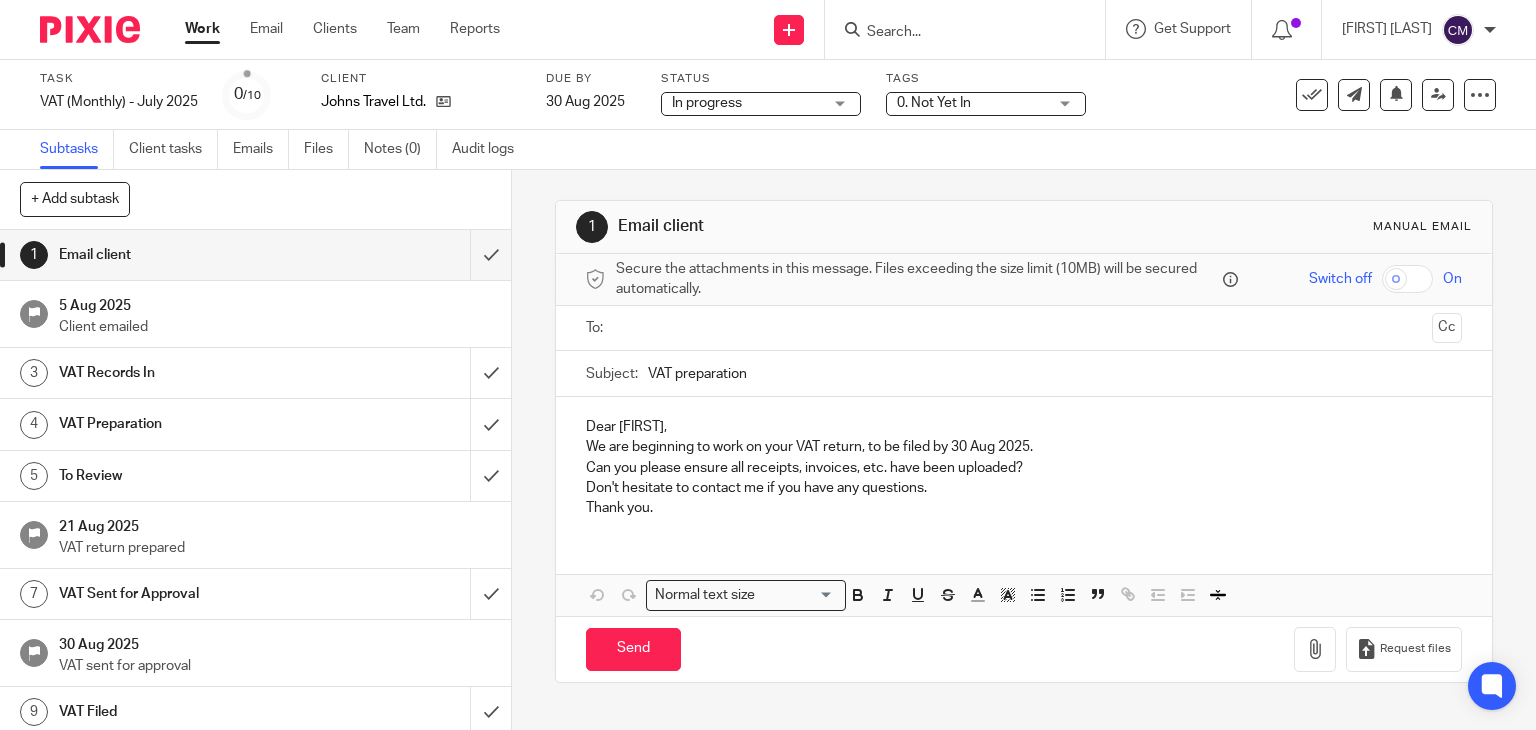 drag, startPoint x: 1000, startPoint y: 83, endPoint x: 1000, endPoint y: 100, distance: 17 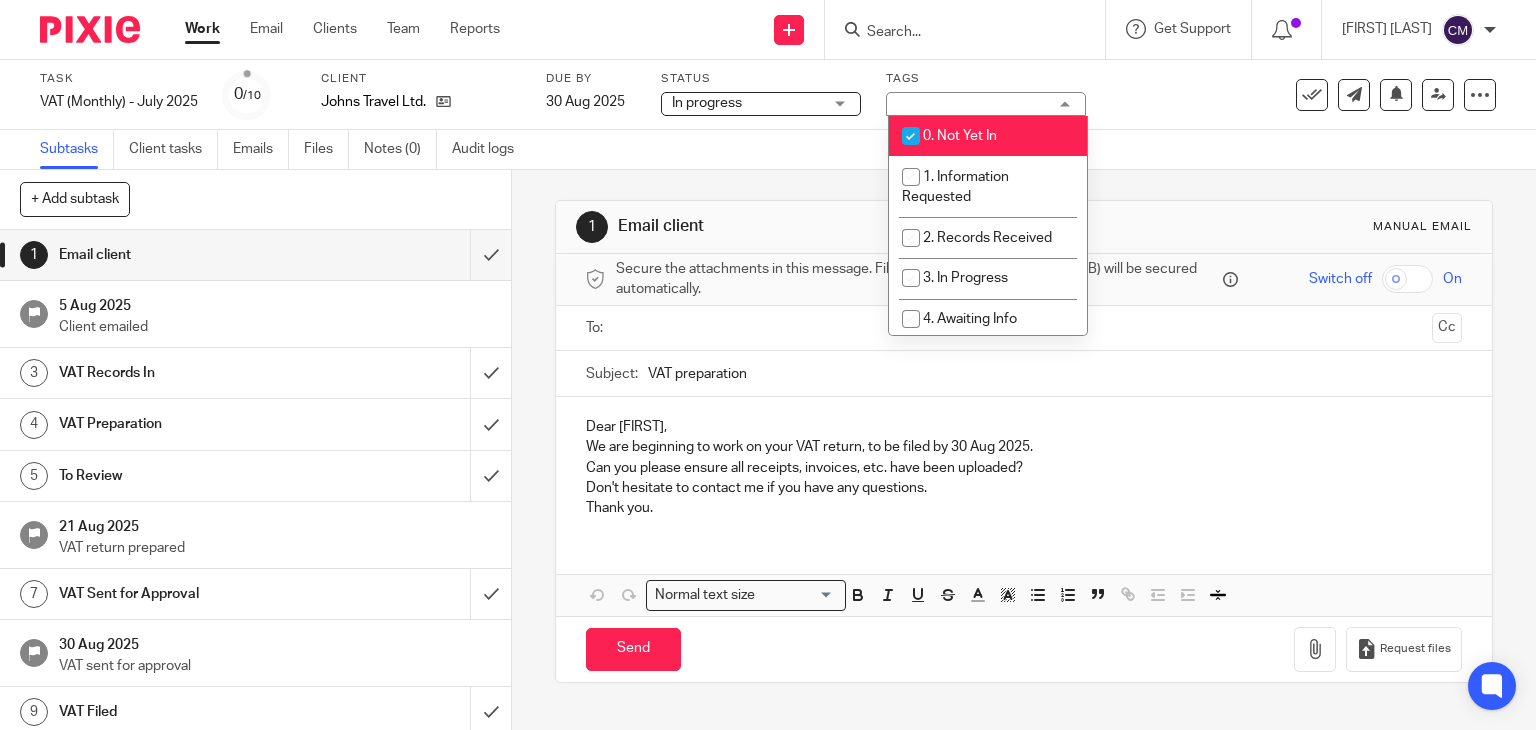 click on "0. Not Yet In" at bounding box center [960, 136] 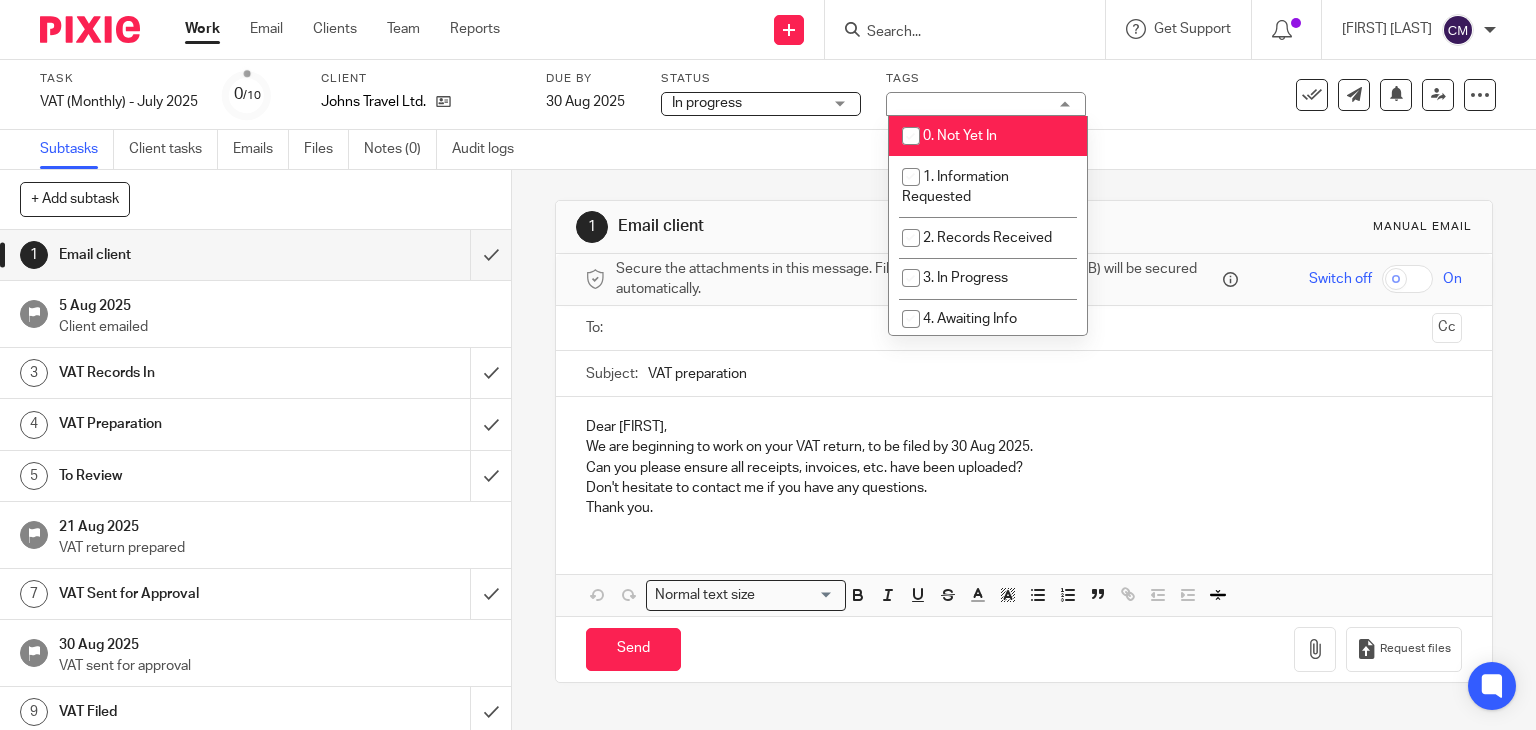 checkbox on "false" 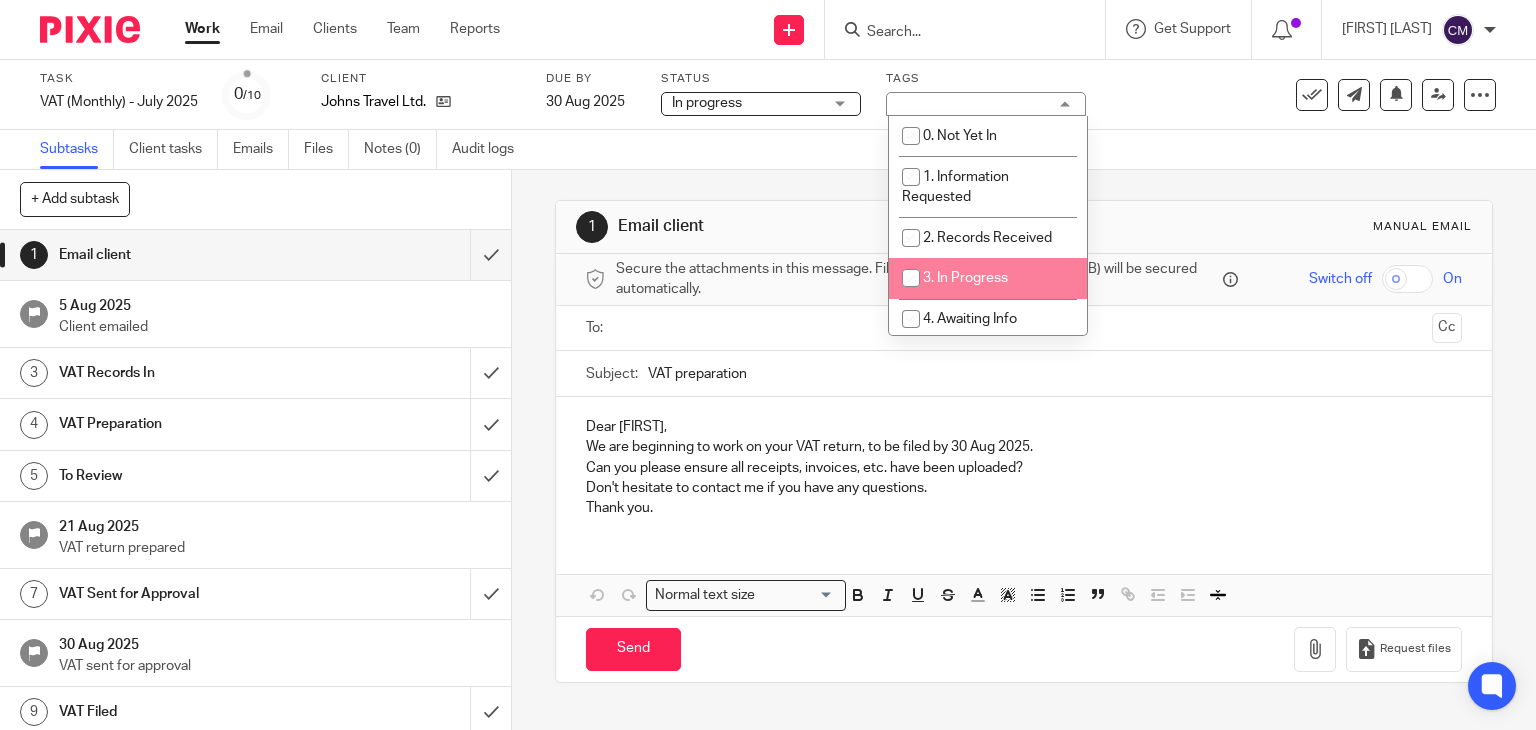 click on "3. In Progress" at bounding box center [965, 278] 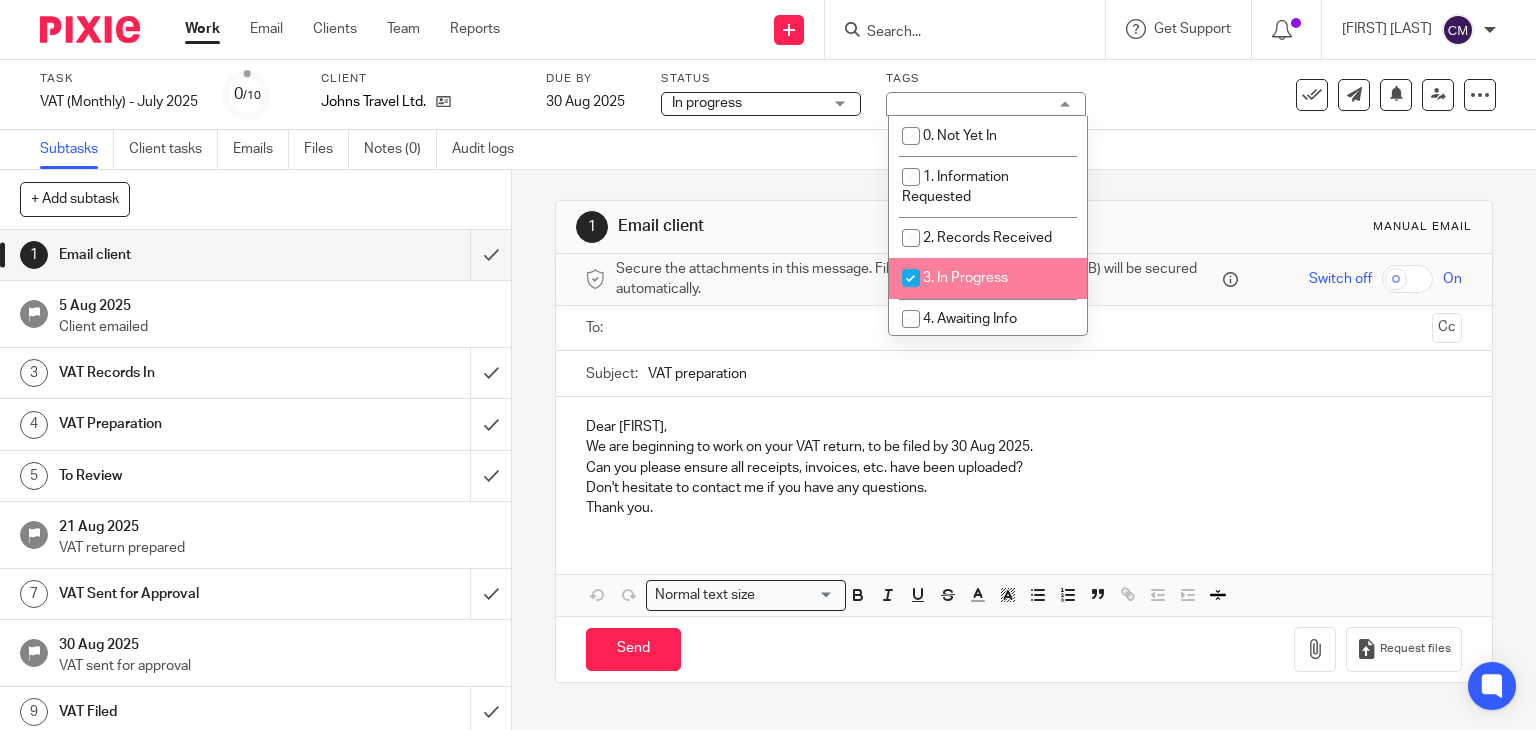 checkbox on "true" 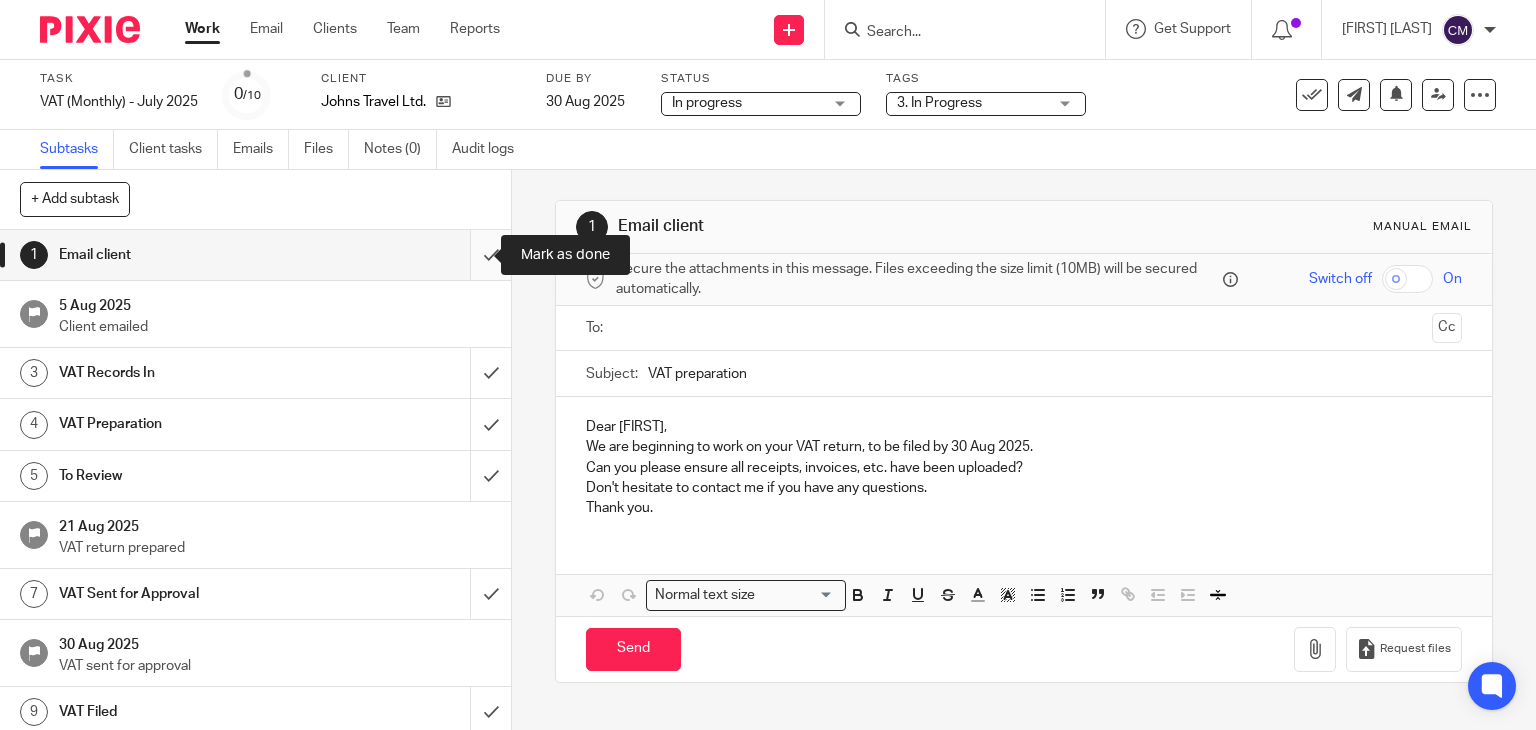 click at bounding box center [255, 255] 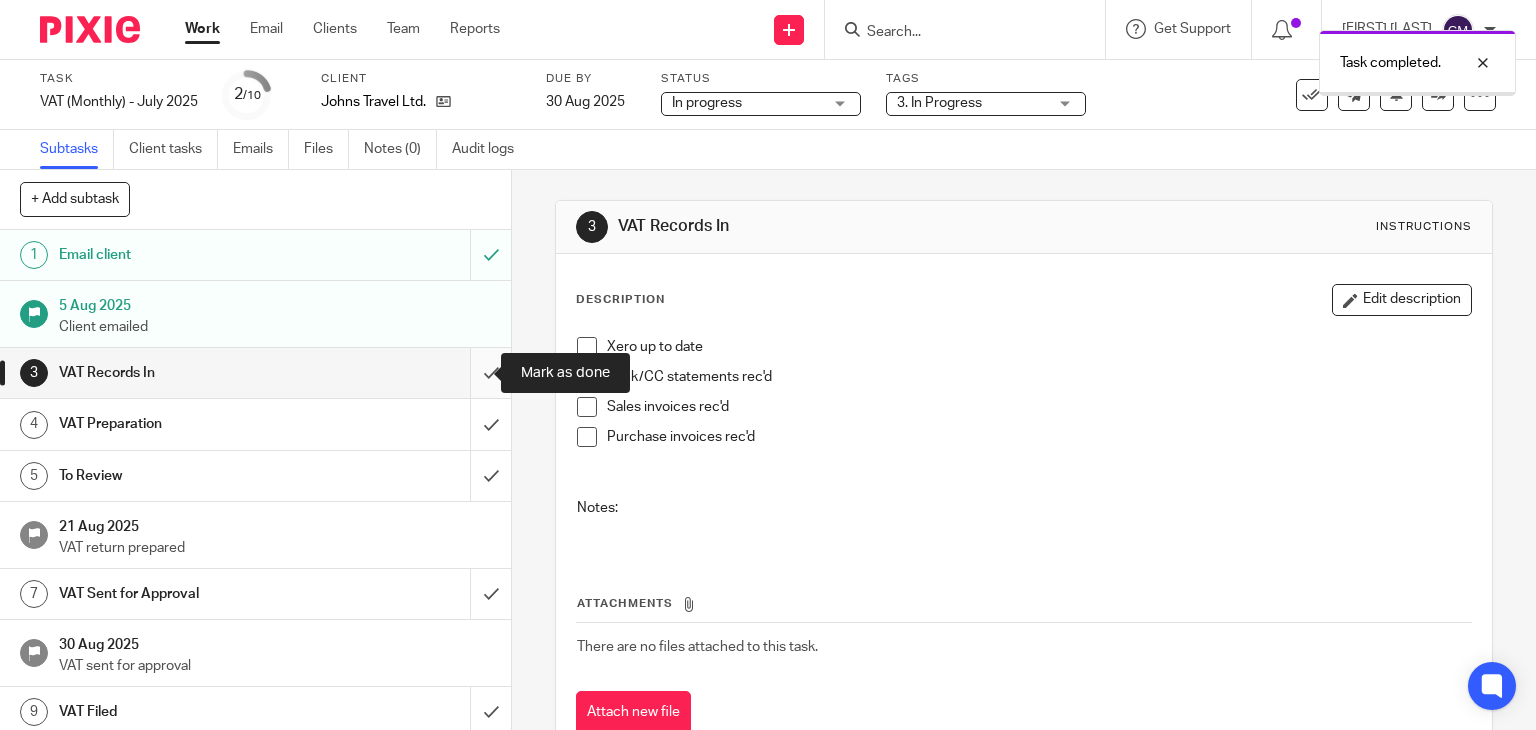 scroll, scrollTop: 0, scrollLeft: 0, axis: both 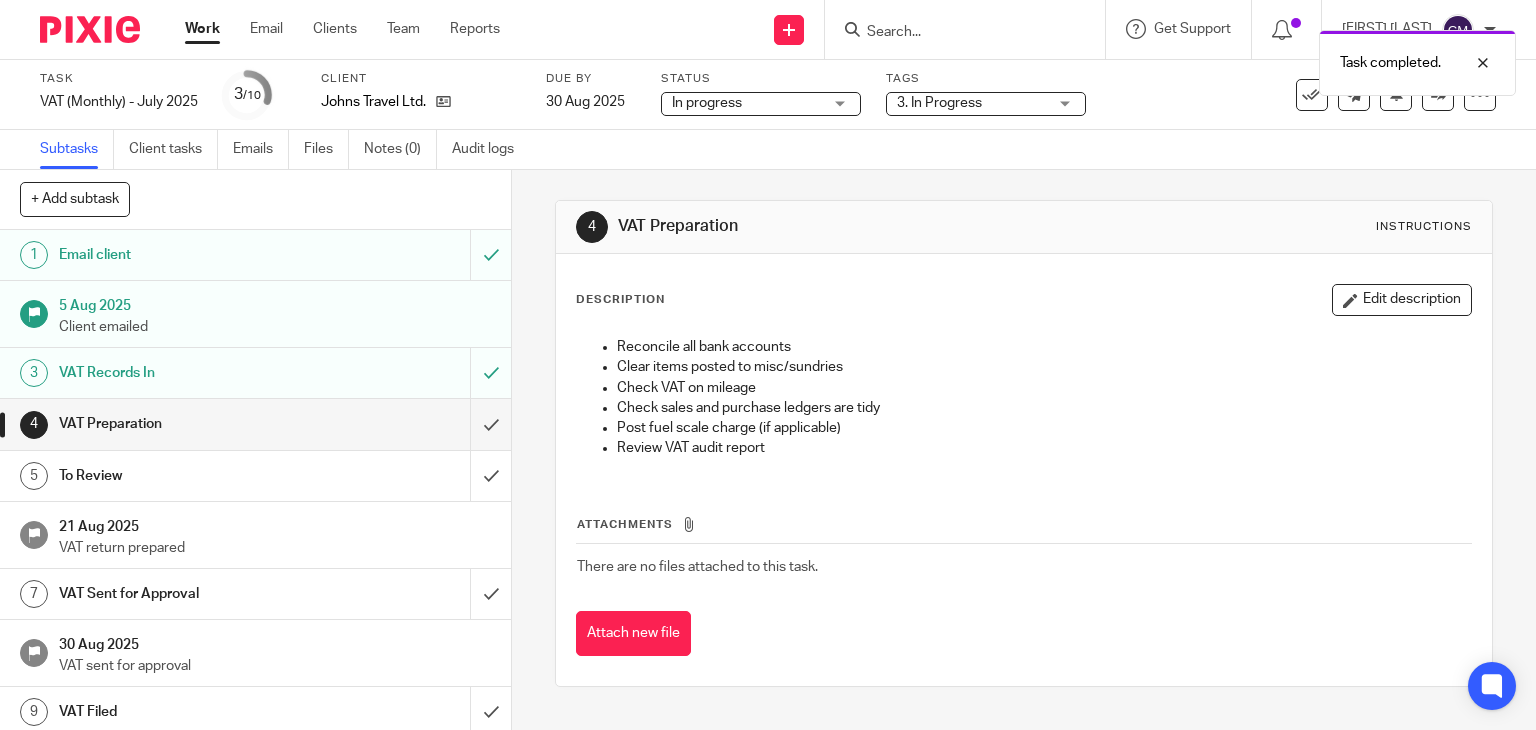 click on "Work" at bounding box center (202, 29) 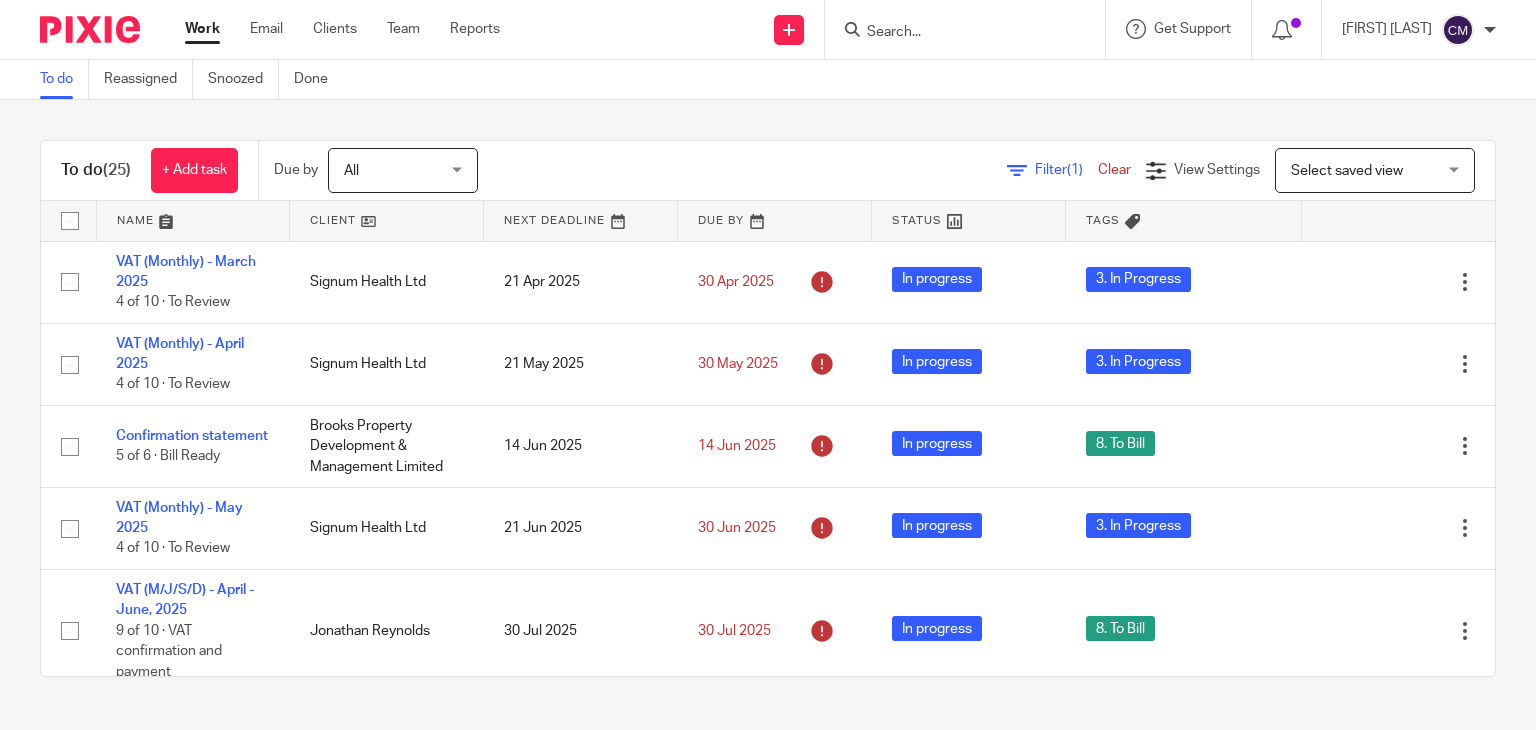 scroll, scrollTop: 0, scrollLeft: 0, axis: both 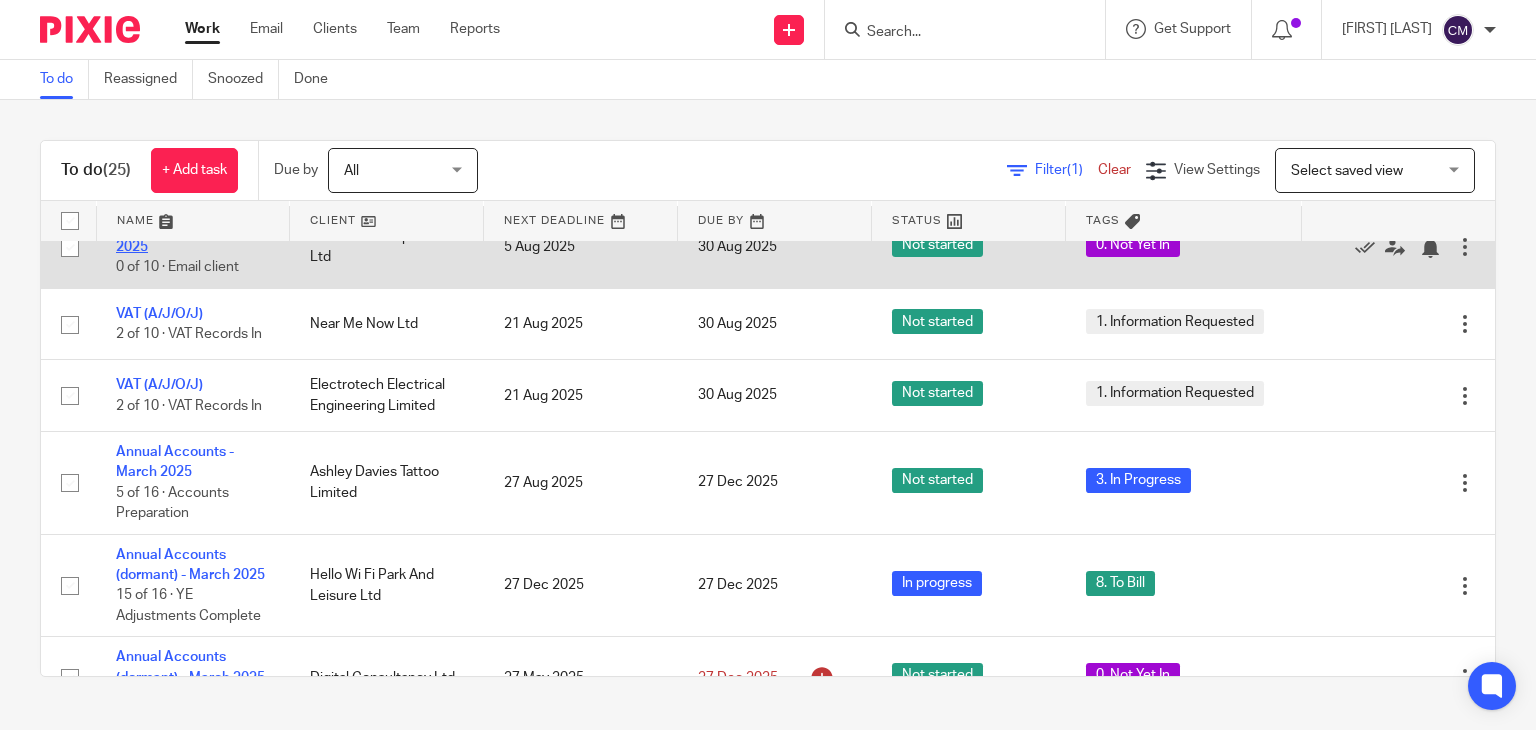 click on "VAT (Monthly) - July 2025" at bounding box center [179, 237] 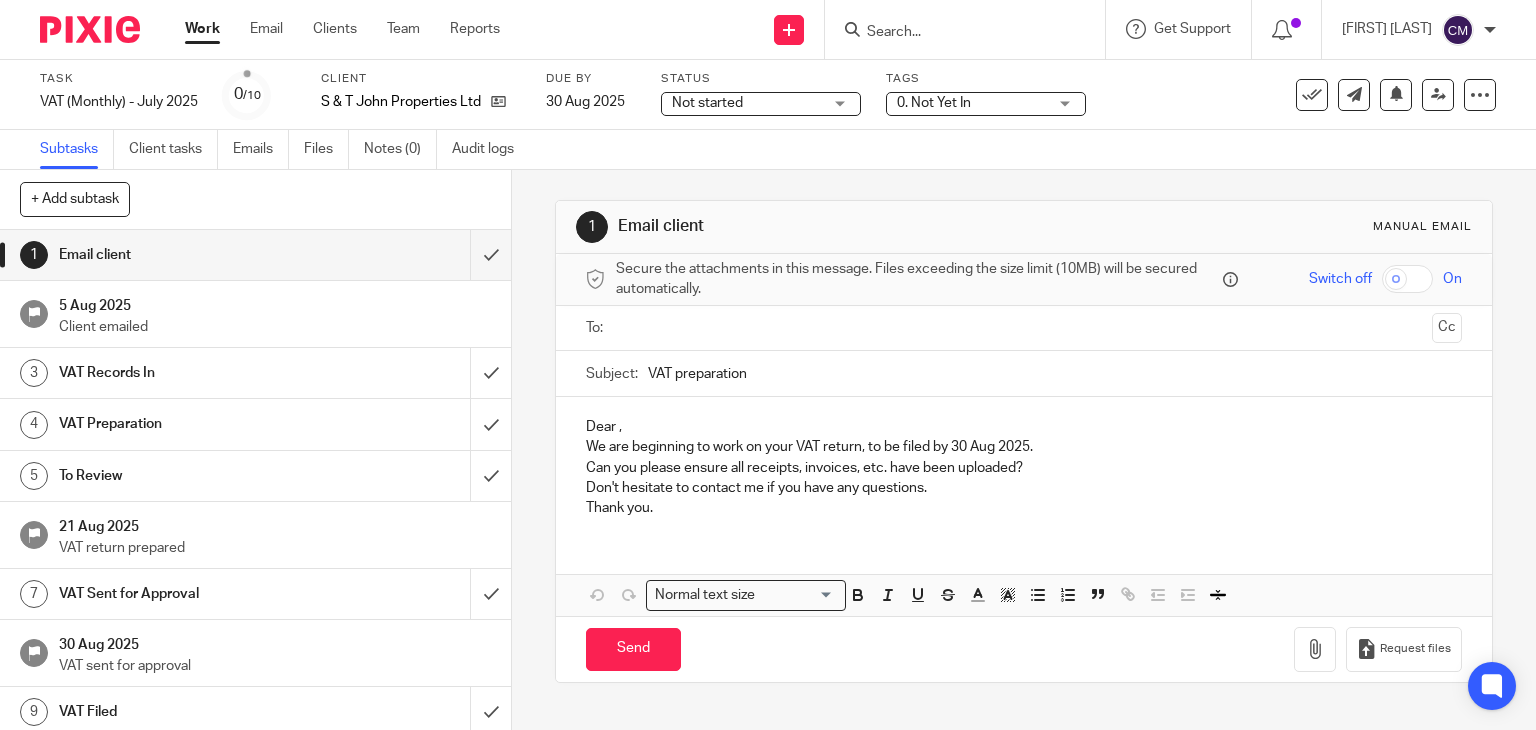 scroll, scrollTop: 0, scrollLeft: 0, axis: both 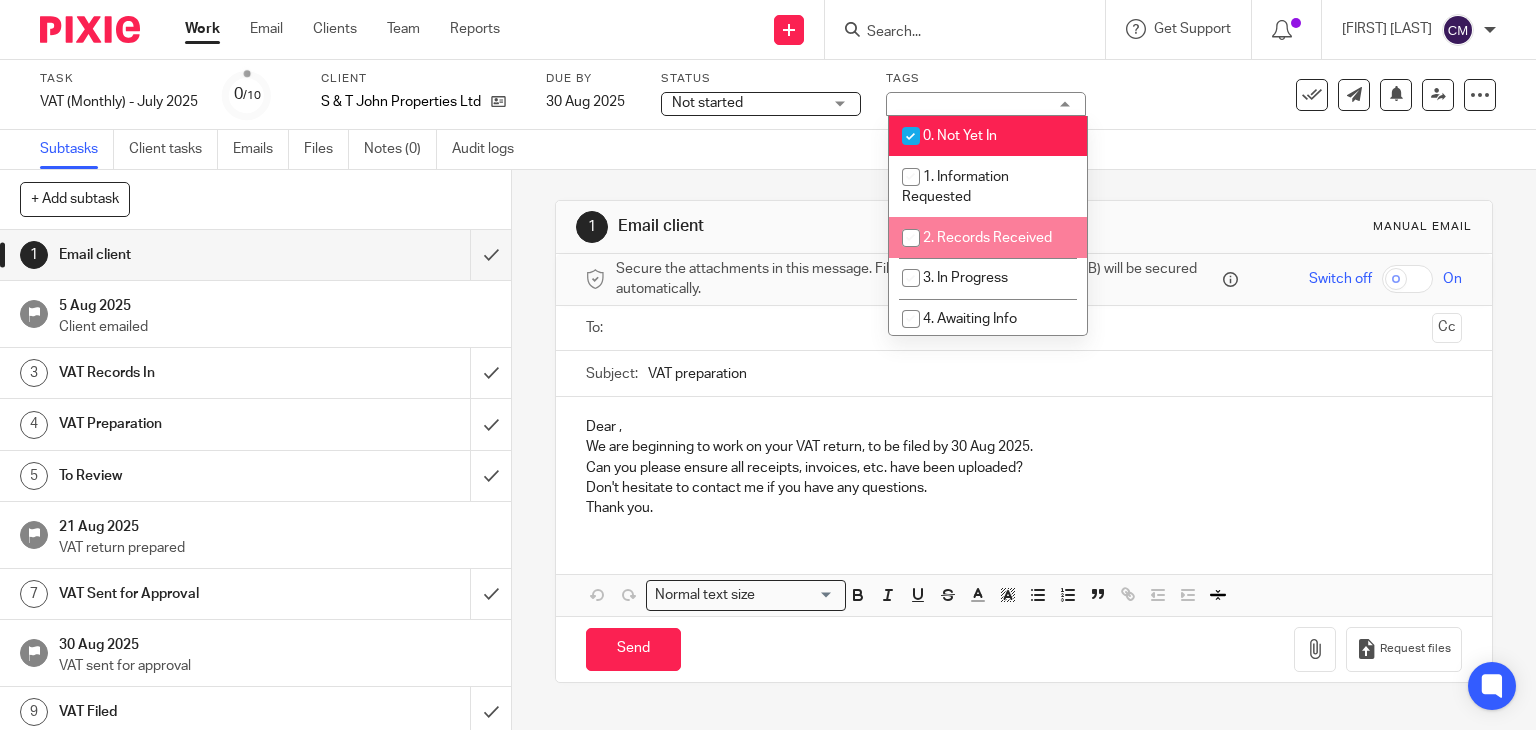 drag, startPoint x: 917, startPoint y: 148, endPoint x: 927, endPoint y: 231, distance: 83.60024 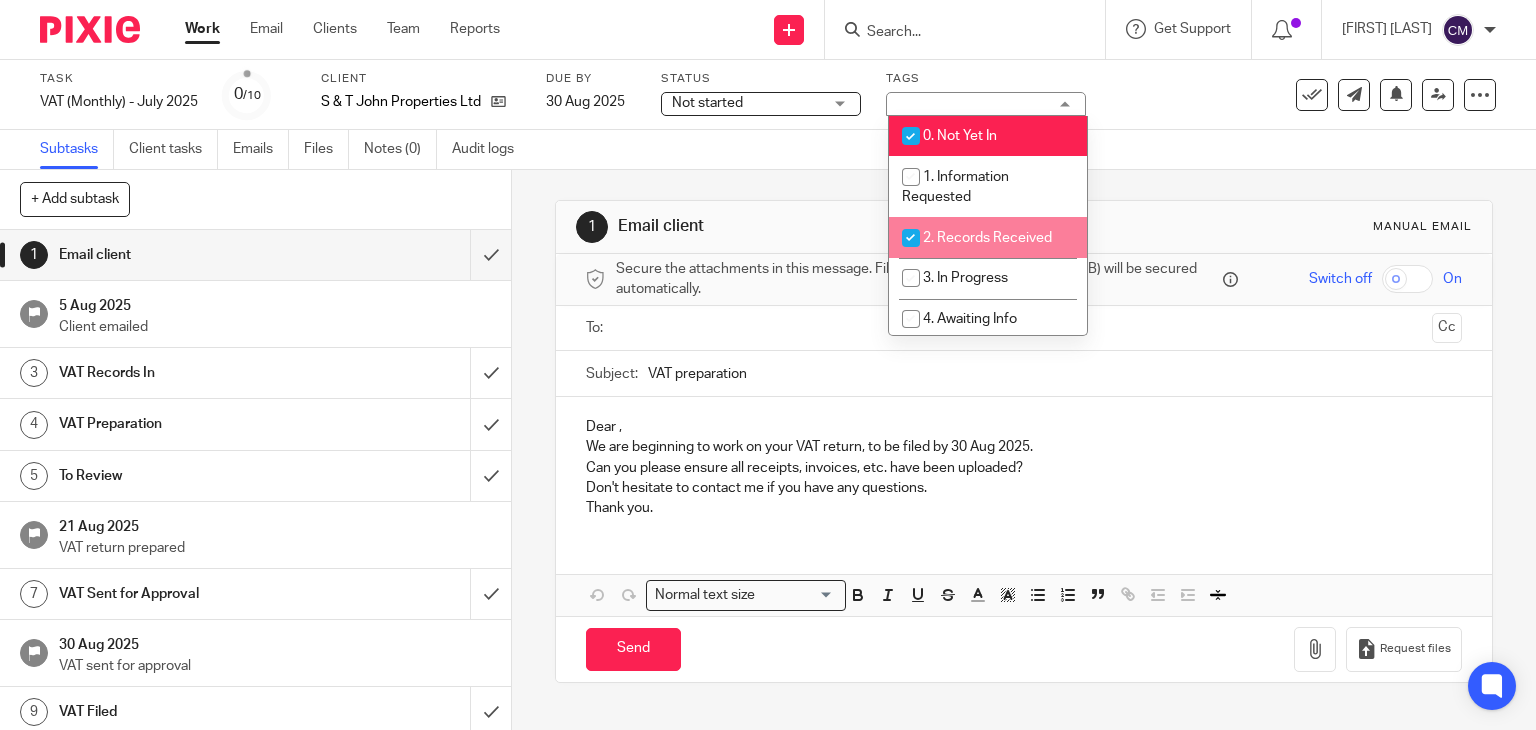 checkbox on "true" 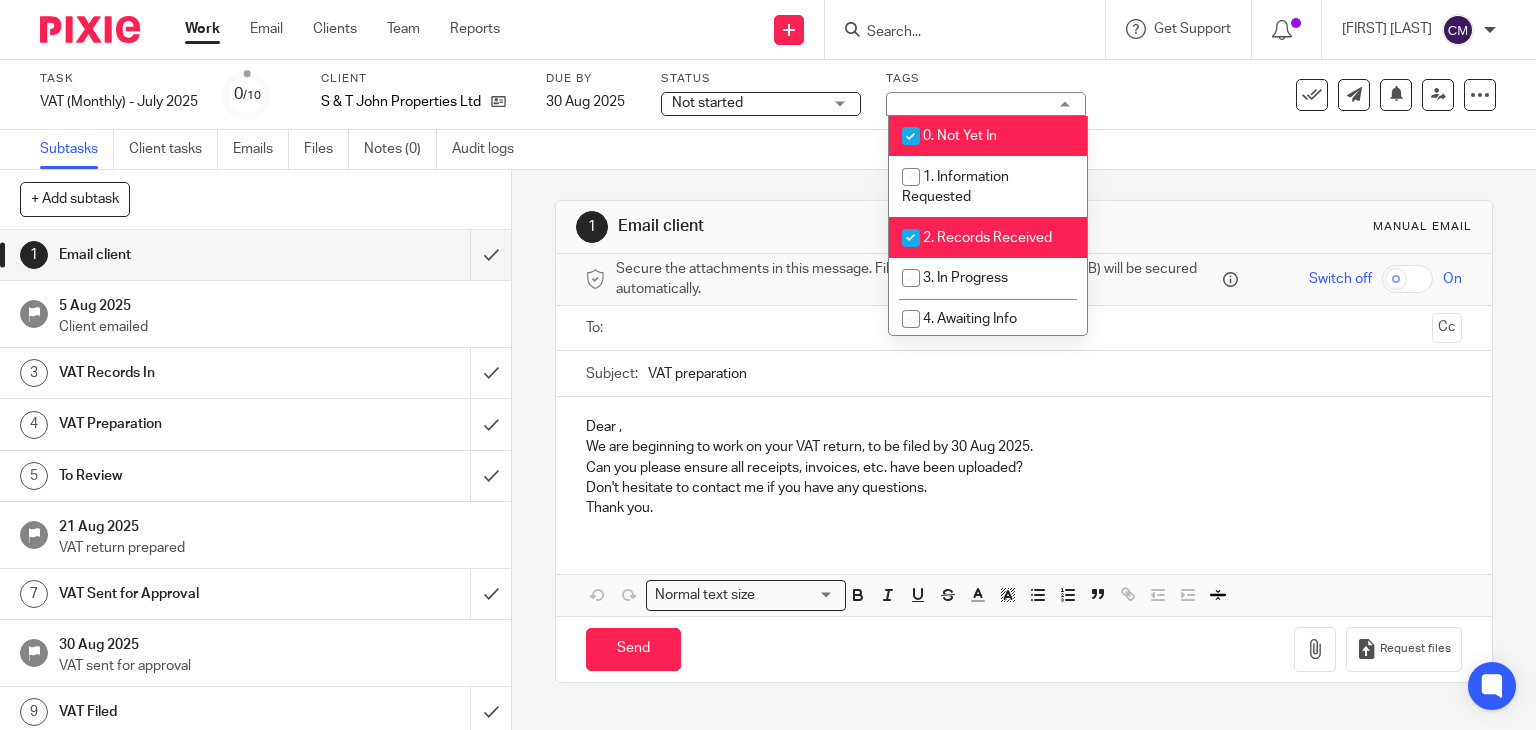 click at bounding box center [911, 136] 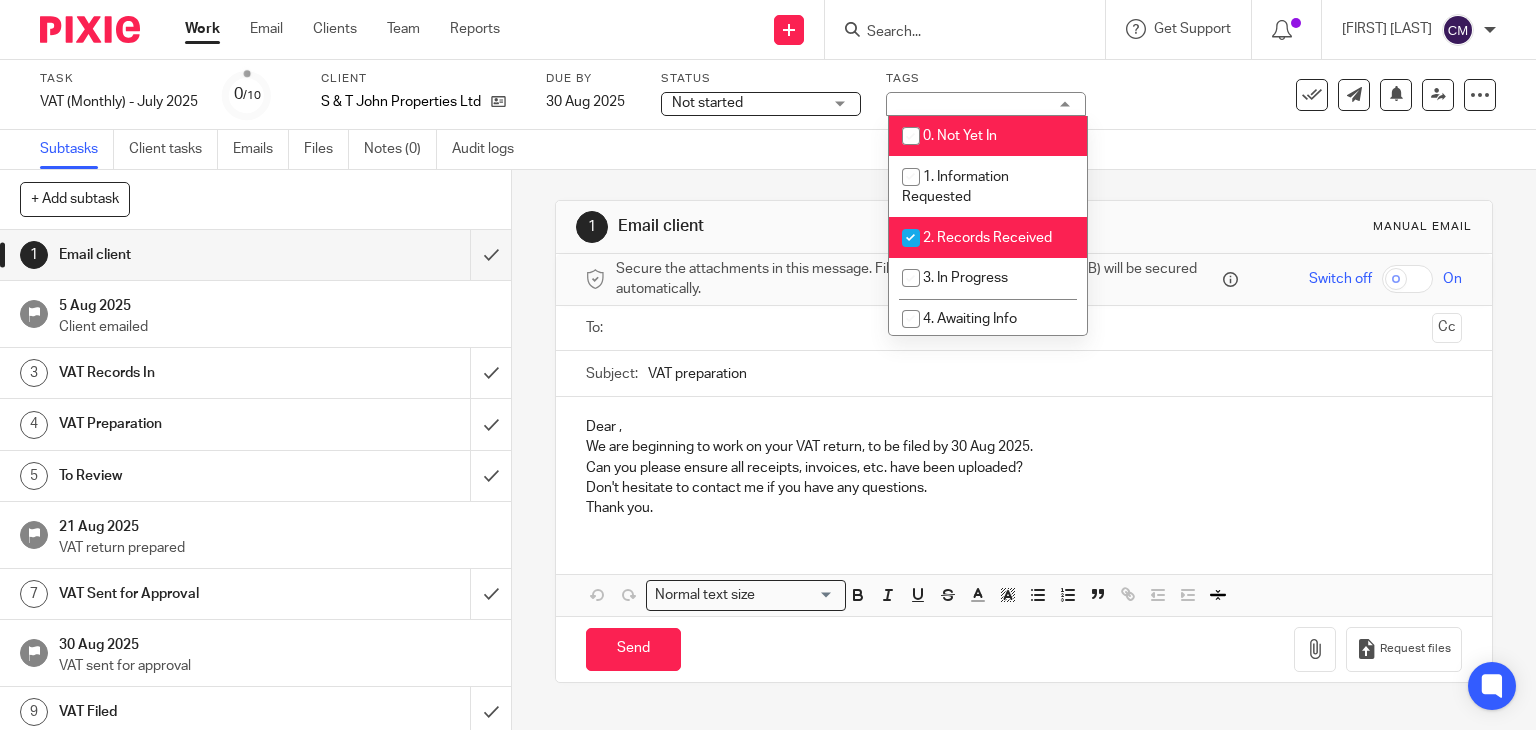 checkbox on "false" 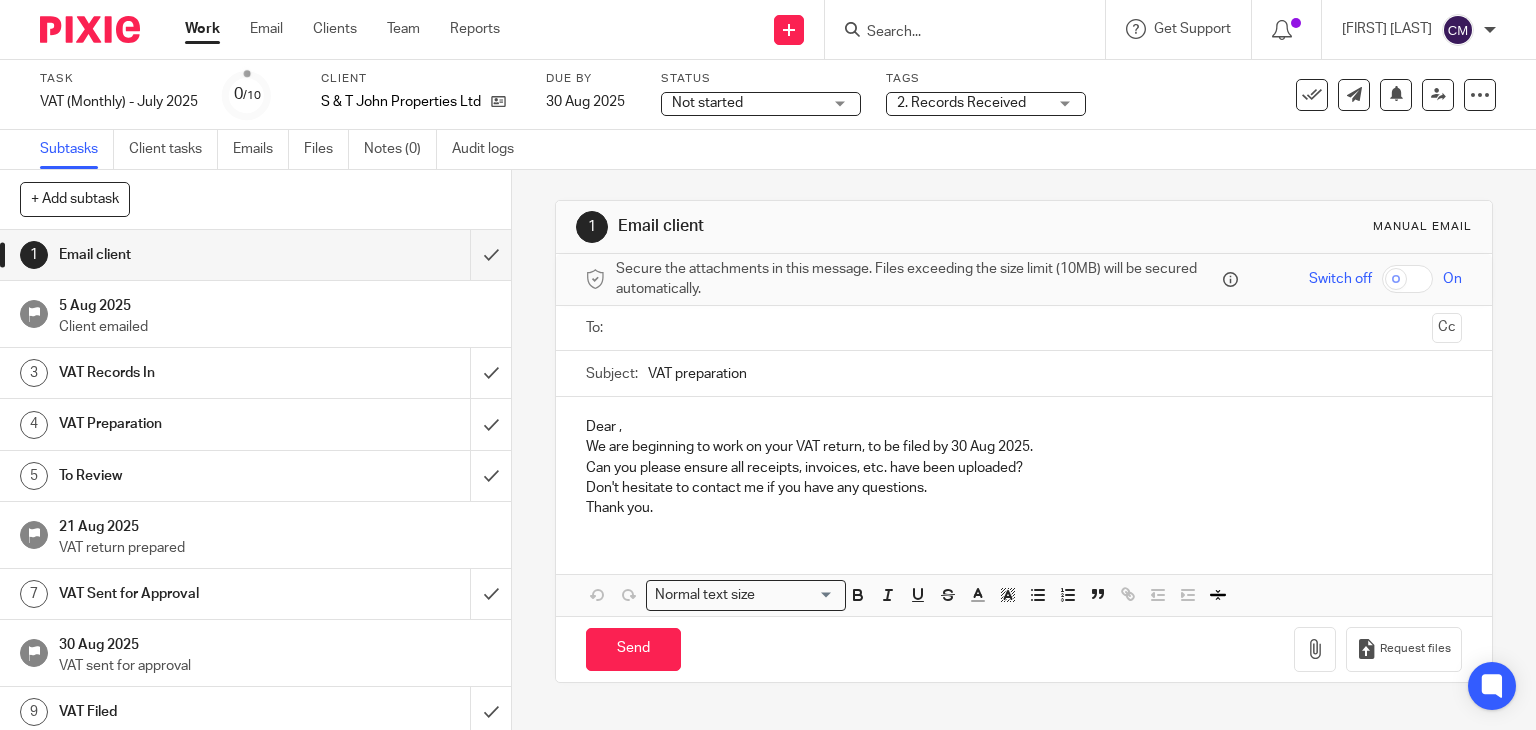 click on "Work" at bounding box center (202, 29) 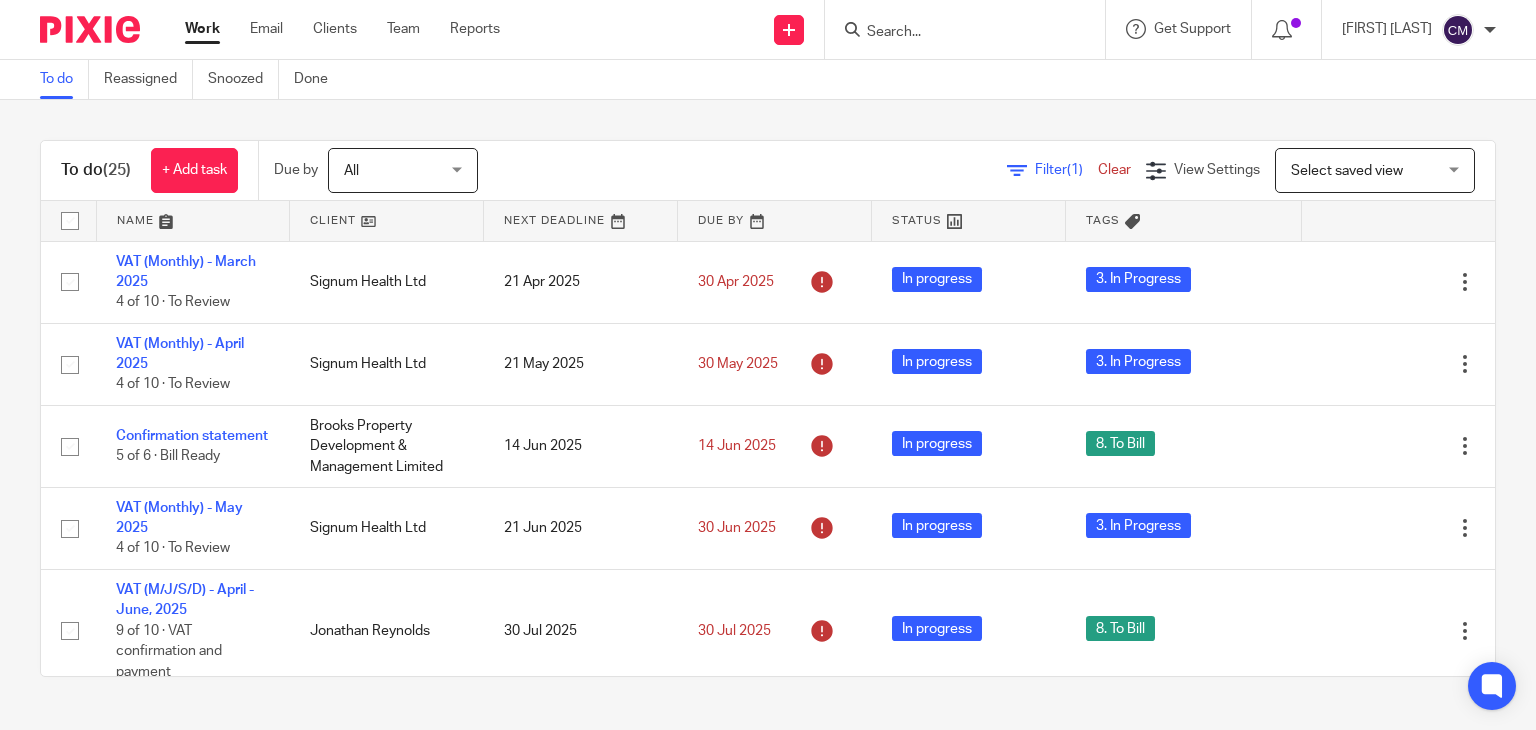 scroll, scrollTop: 0, scrollLeft: 0, axis: both 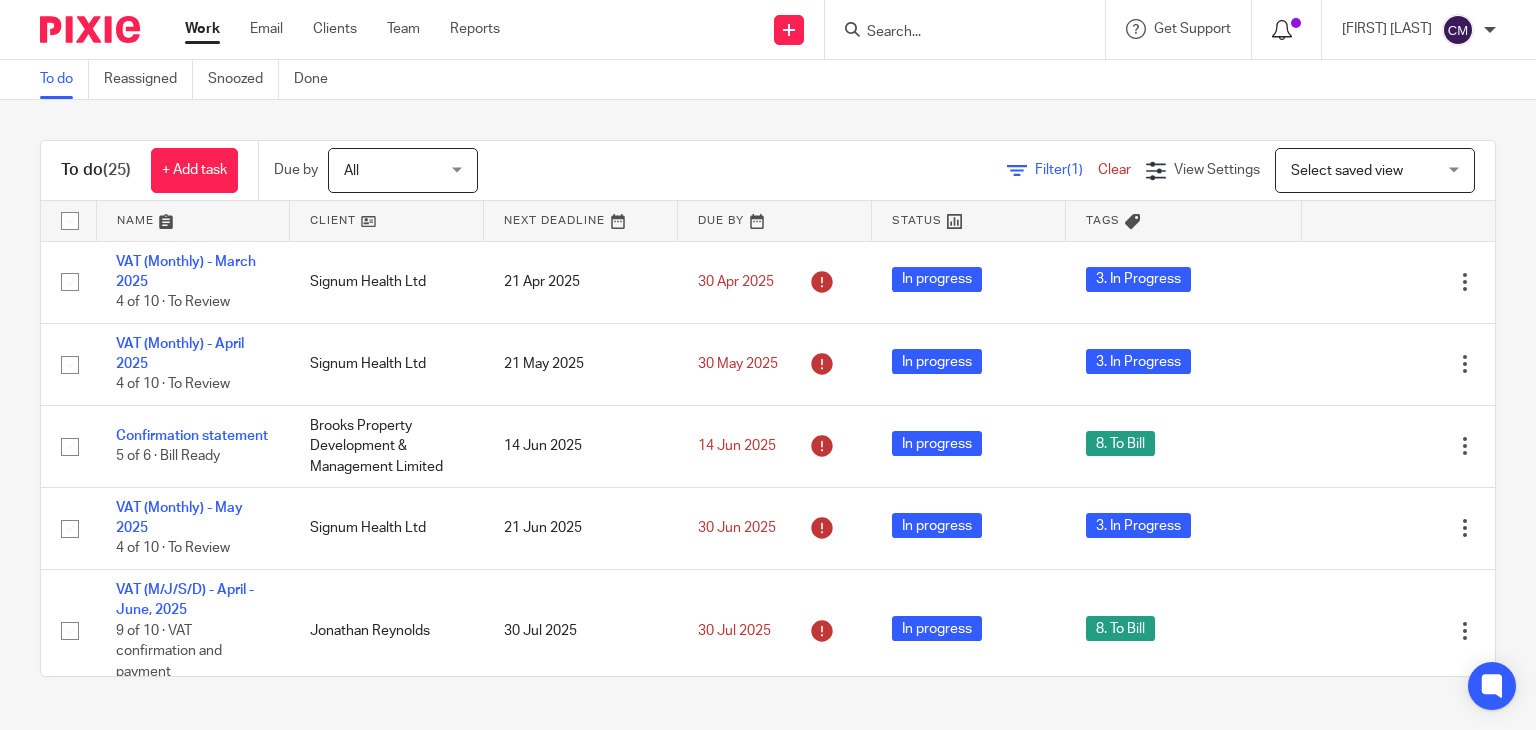 click at bounding box center (1282, 30) 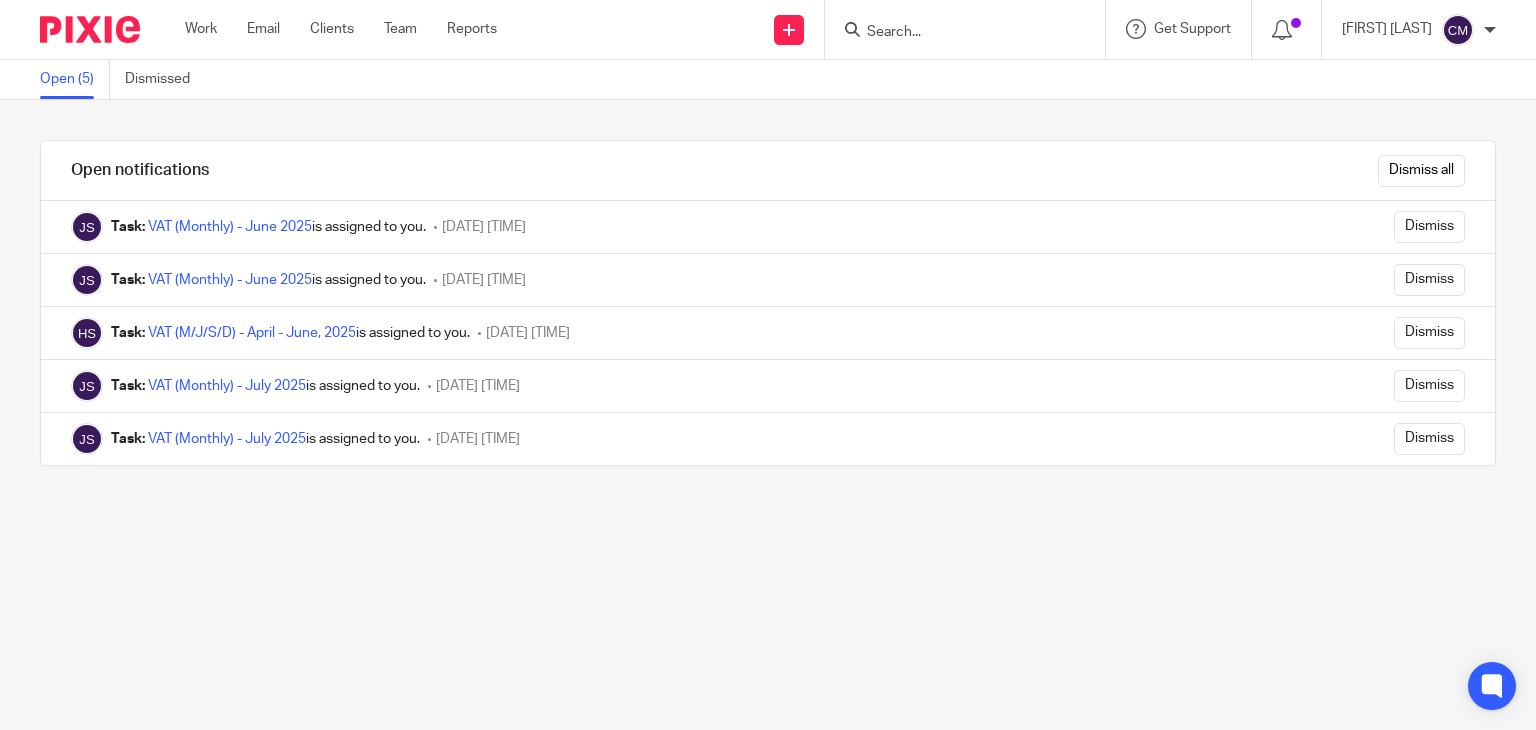scroll, scrollTop: 0, scrollLeft: 0, axis: both 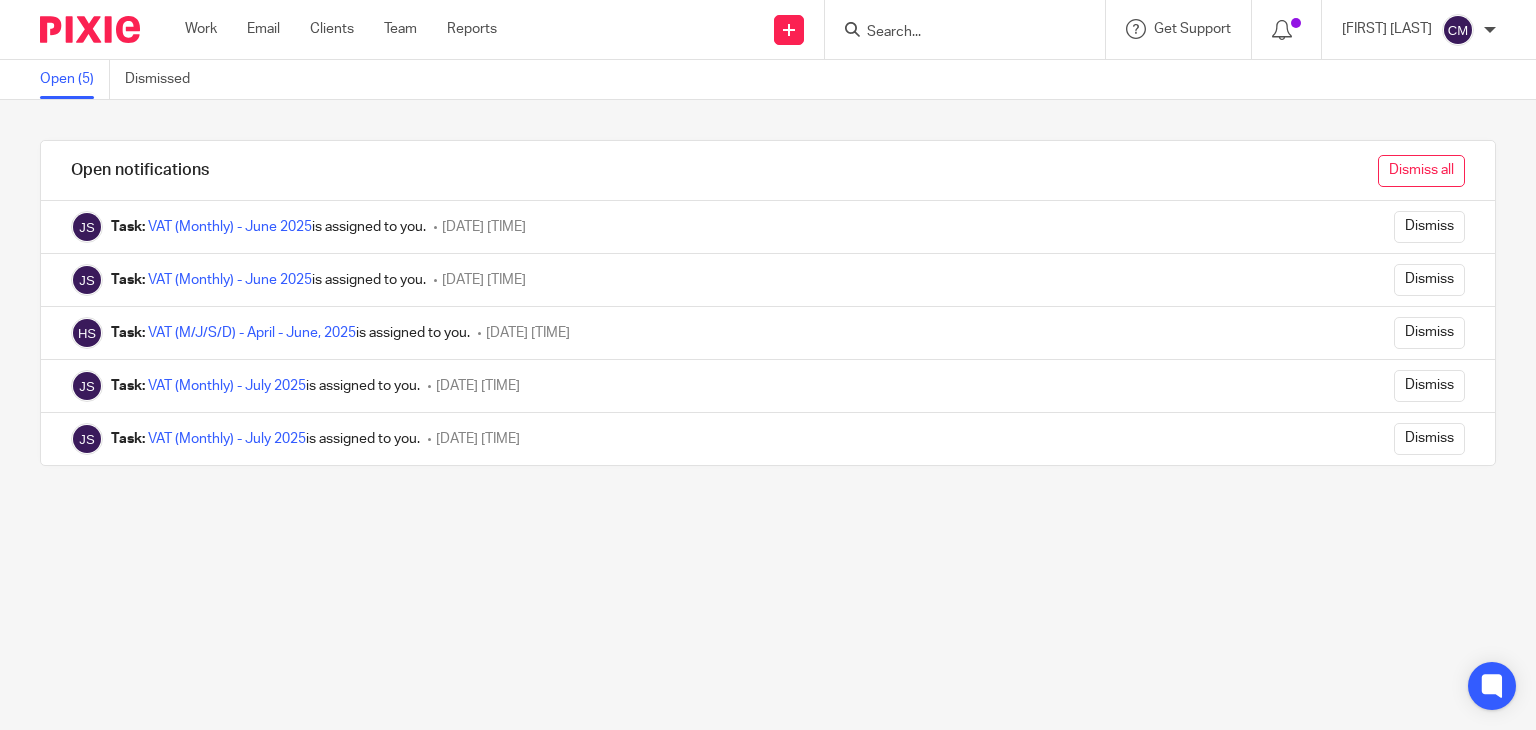 click on "Dismiss all" at bounding box center (1421, 171) 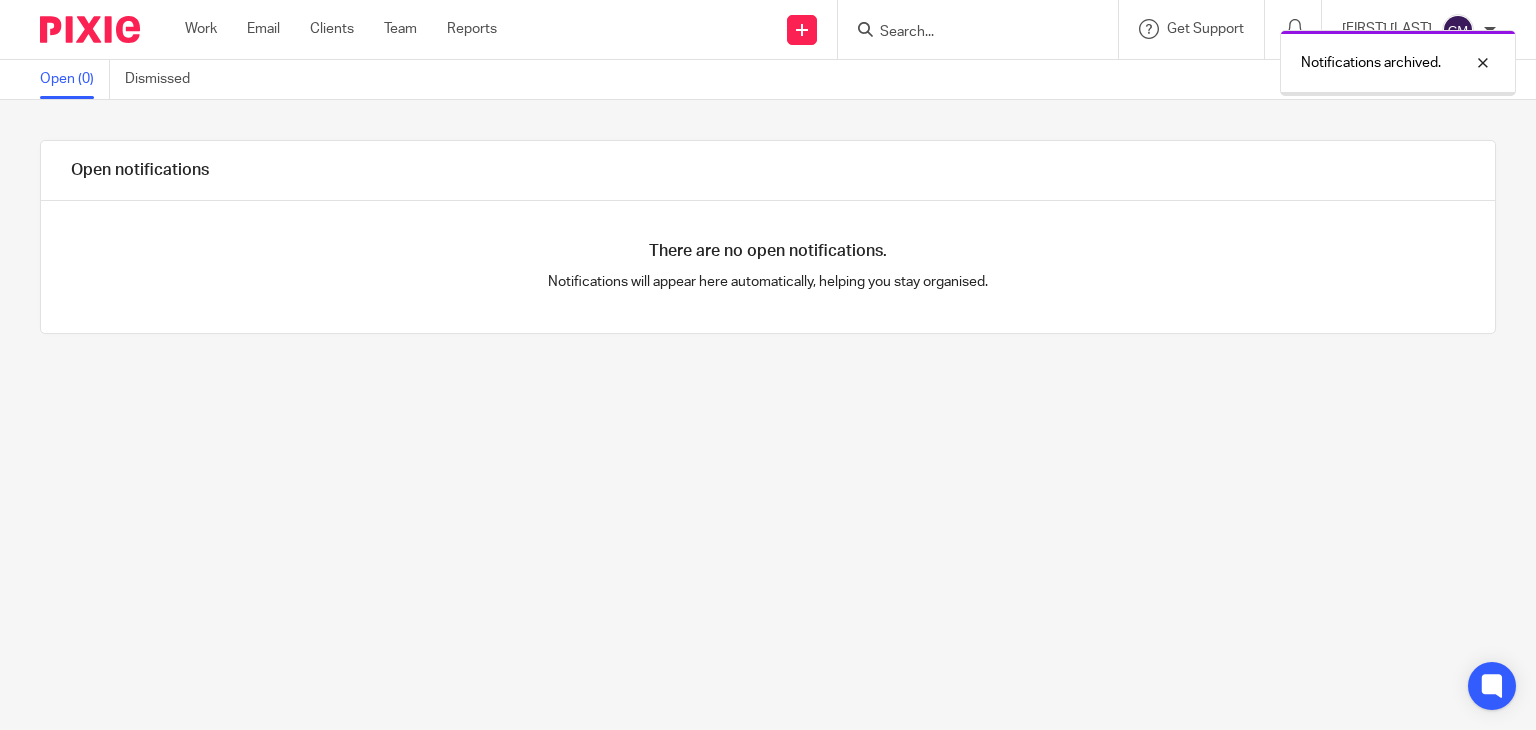 scroll, scrollTop: 0, scrollLeft: 0, axis: both 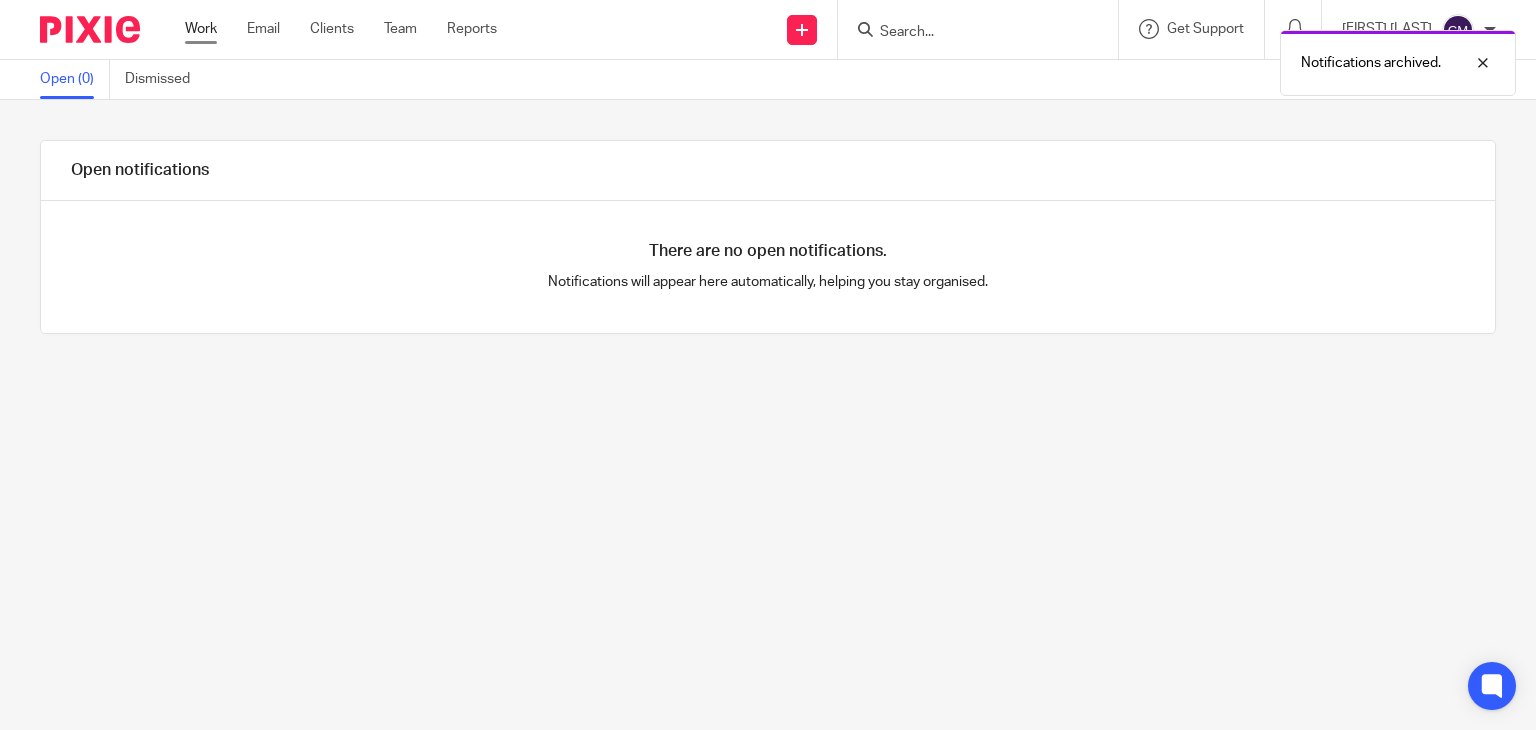 click on "Work" at bounding box center (201, 29) 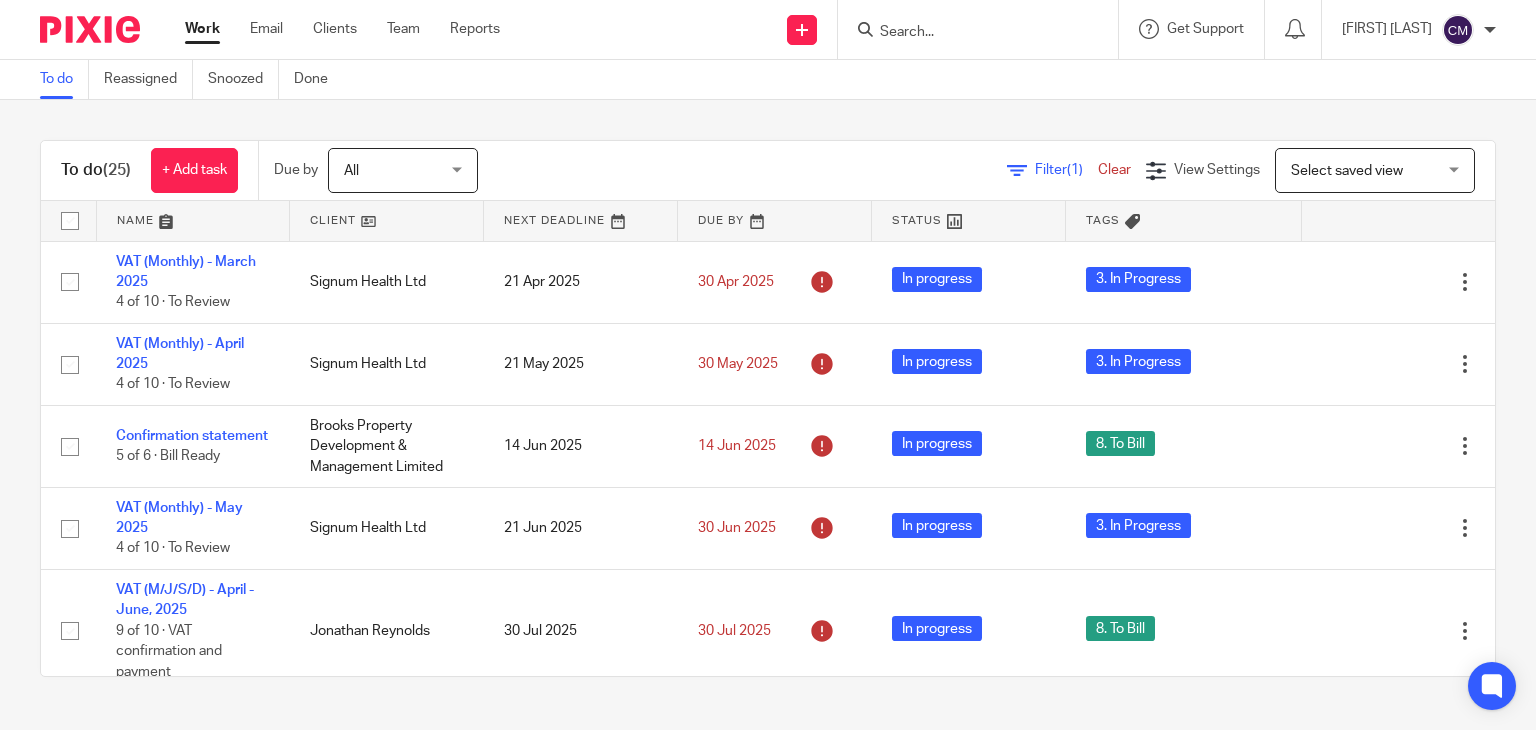 scroll, scrollTop: 0, scrollLeft: 0, axis: both 